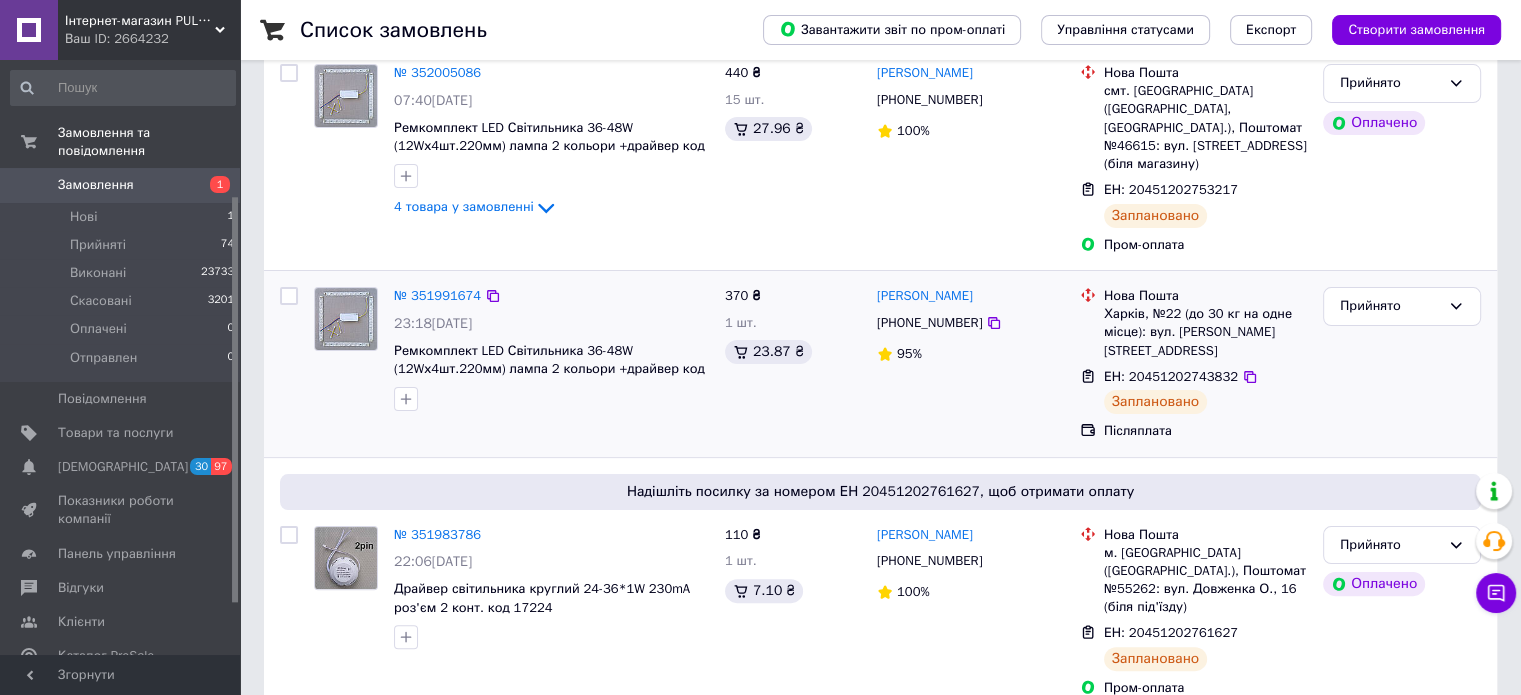 scroll, scrollTop: 400, scrollLeft: 0, axis: vertical 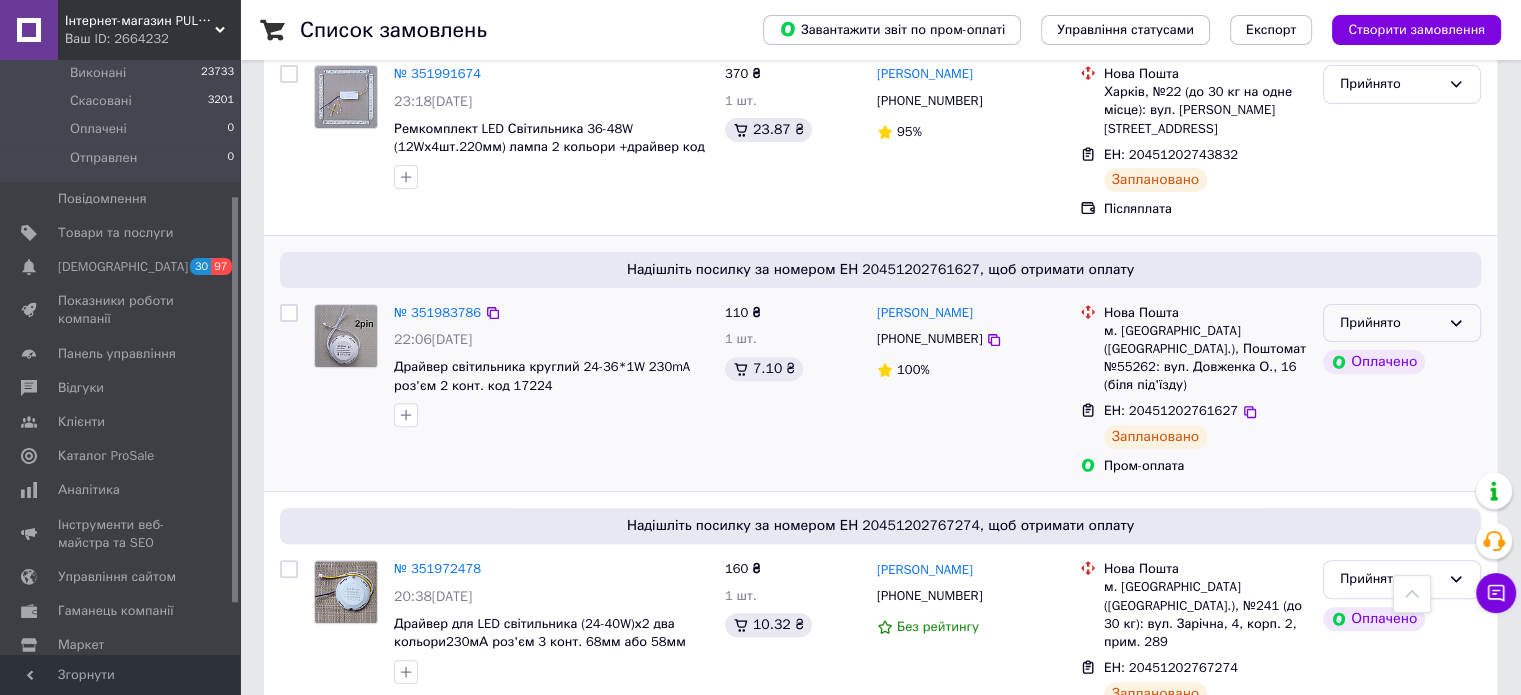 click 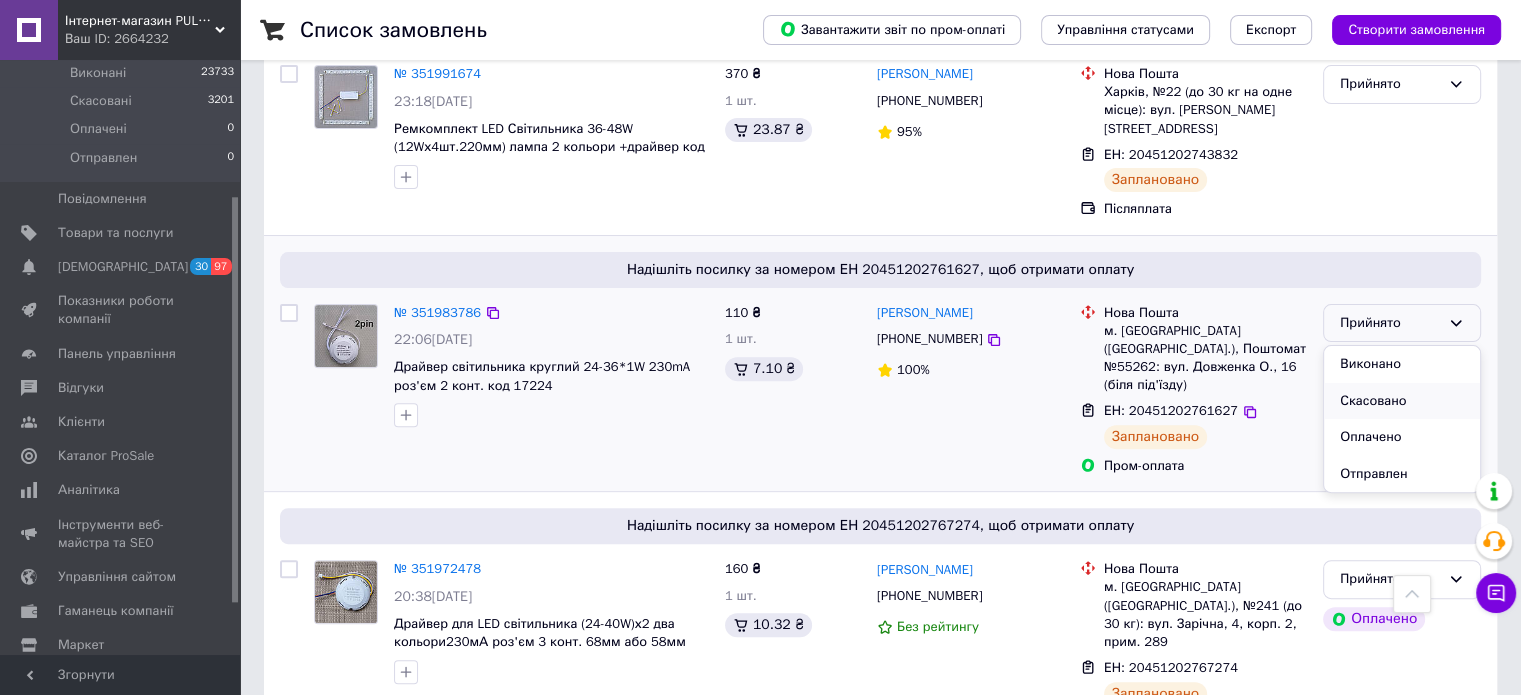 click on "Скасовано" at bounding box center (1402, 401) 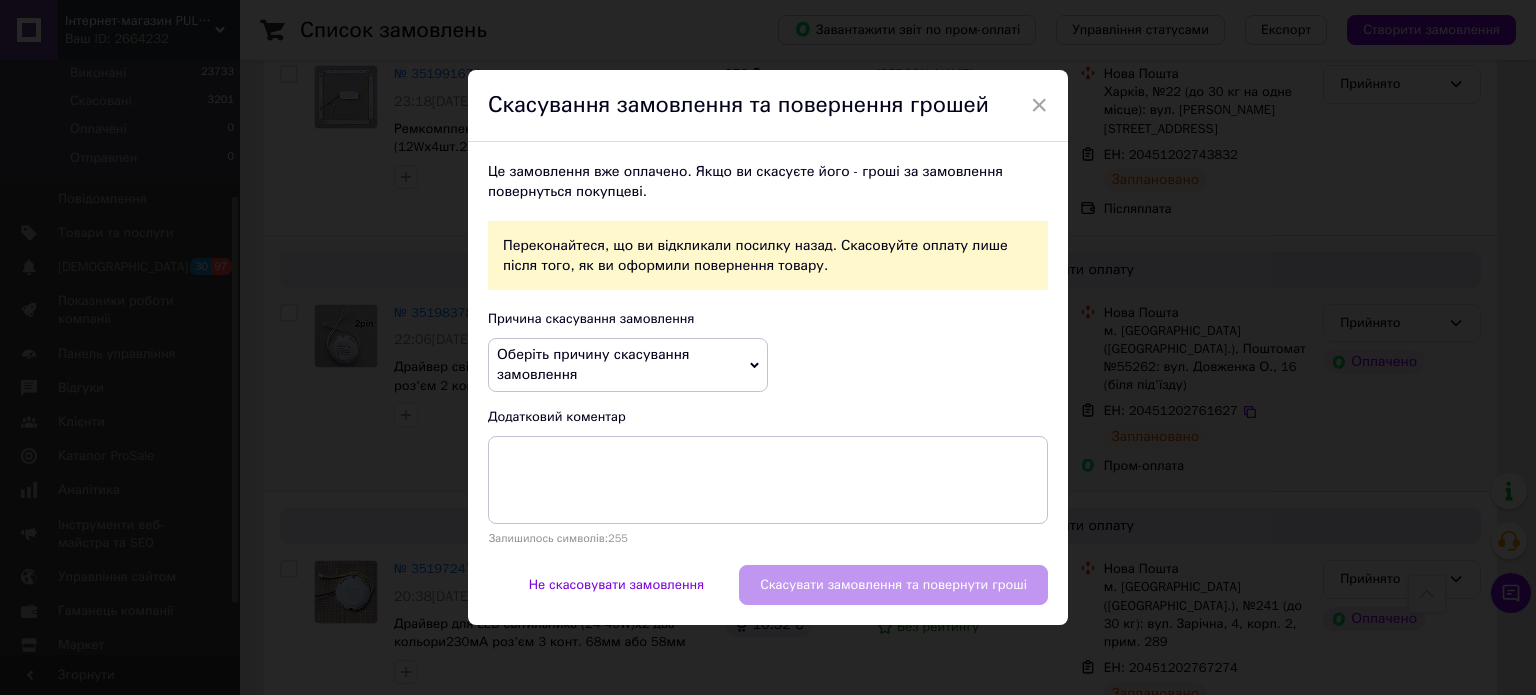 click 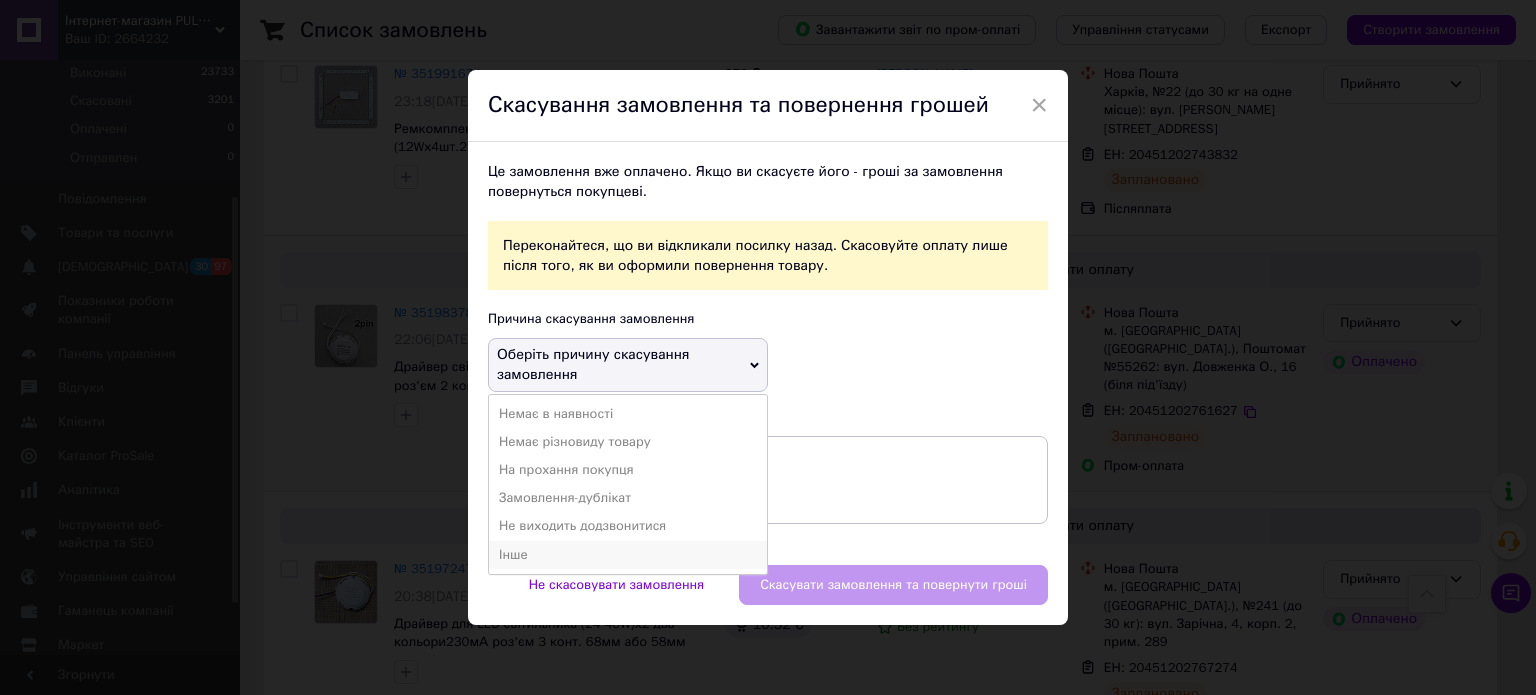 click on "Інше" at bounding box center [628, 555] 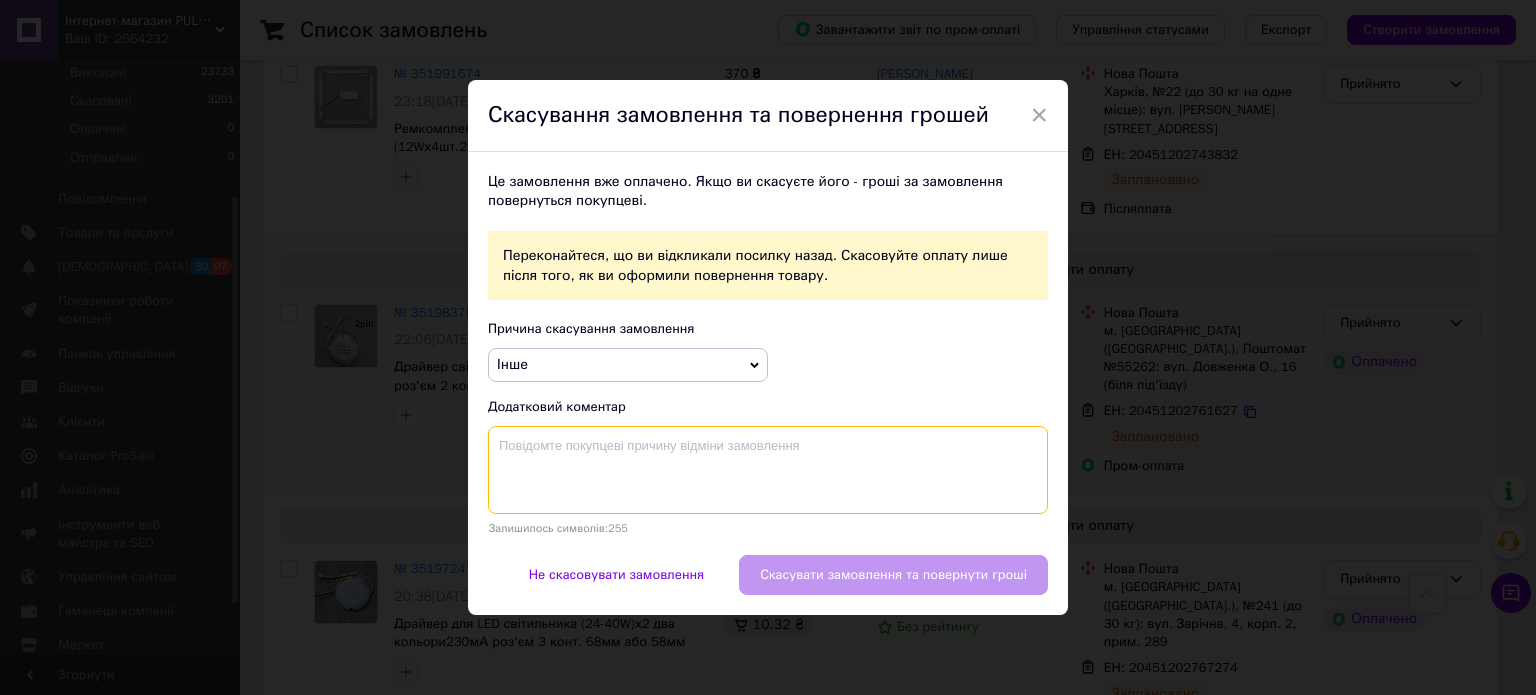 click at bounding box center (768, 470) 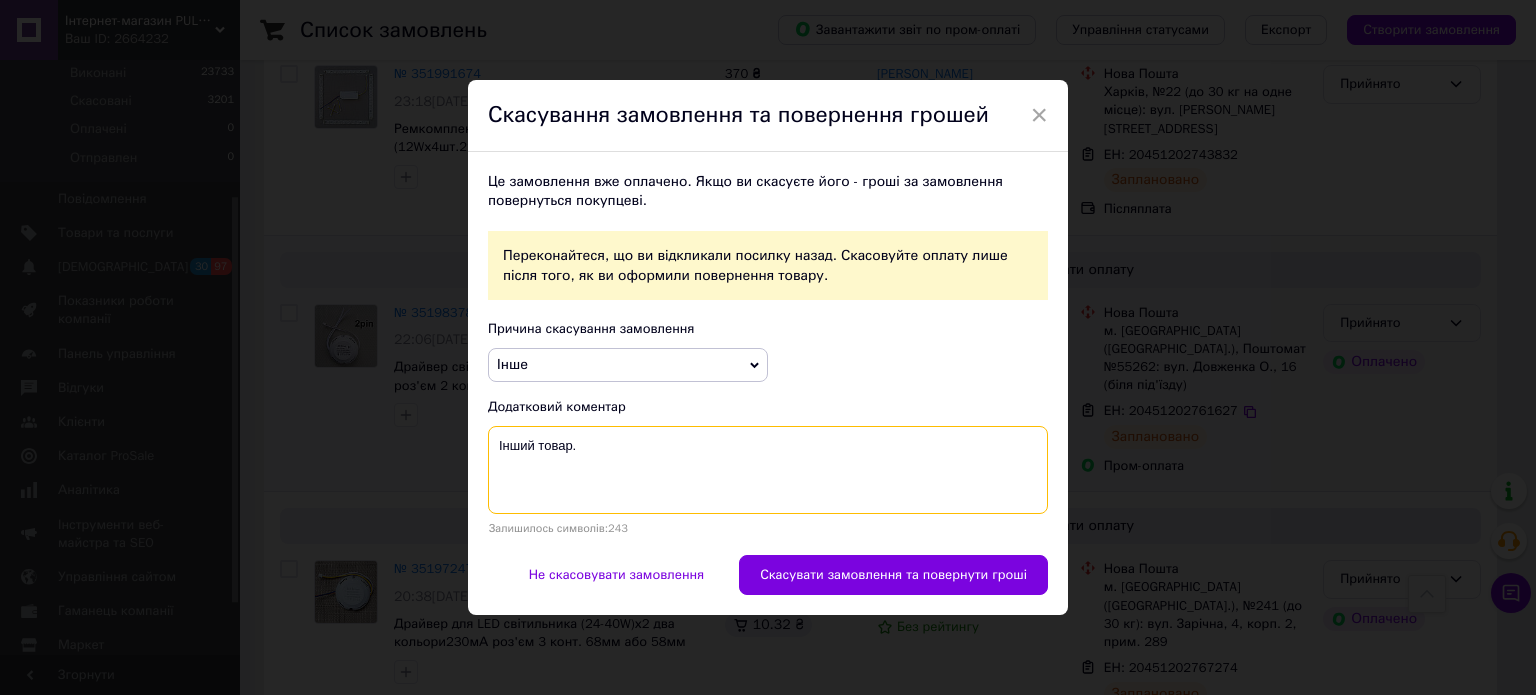 click on "Інший товар." at bounding box center (768, 470) 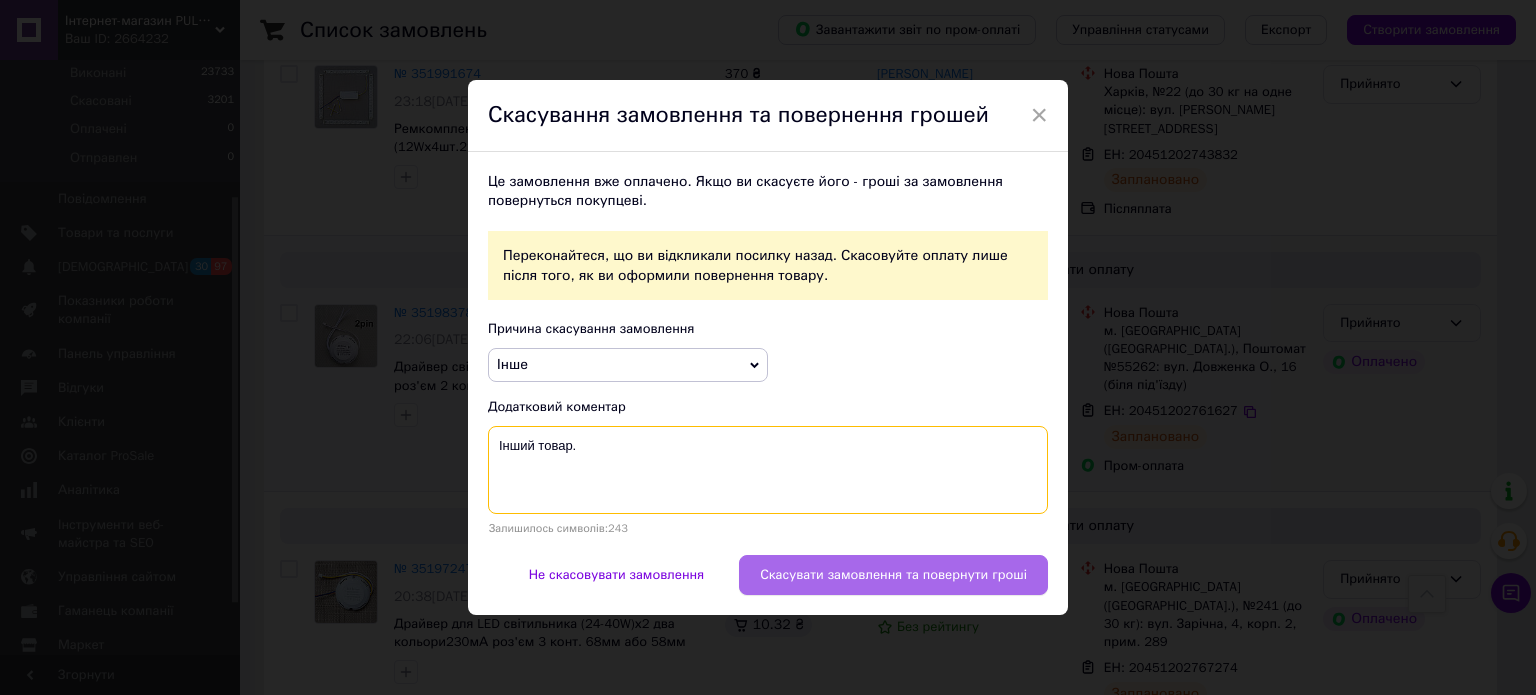 type on "Інший товар." 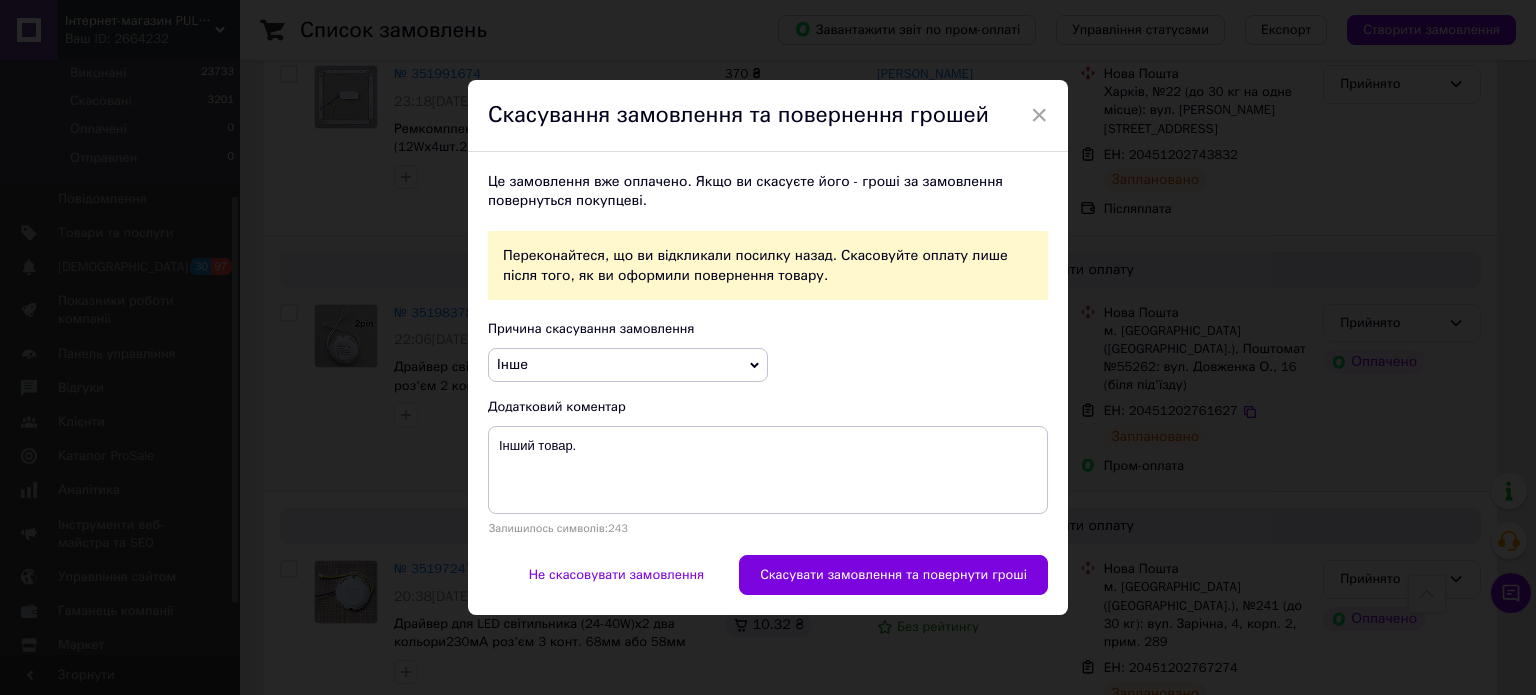 click on "Скасувати замовлення та повернути гроші" at bounding box center [893, 575] 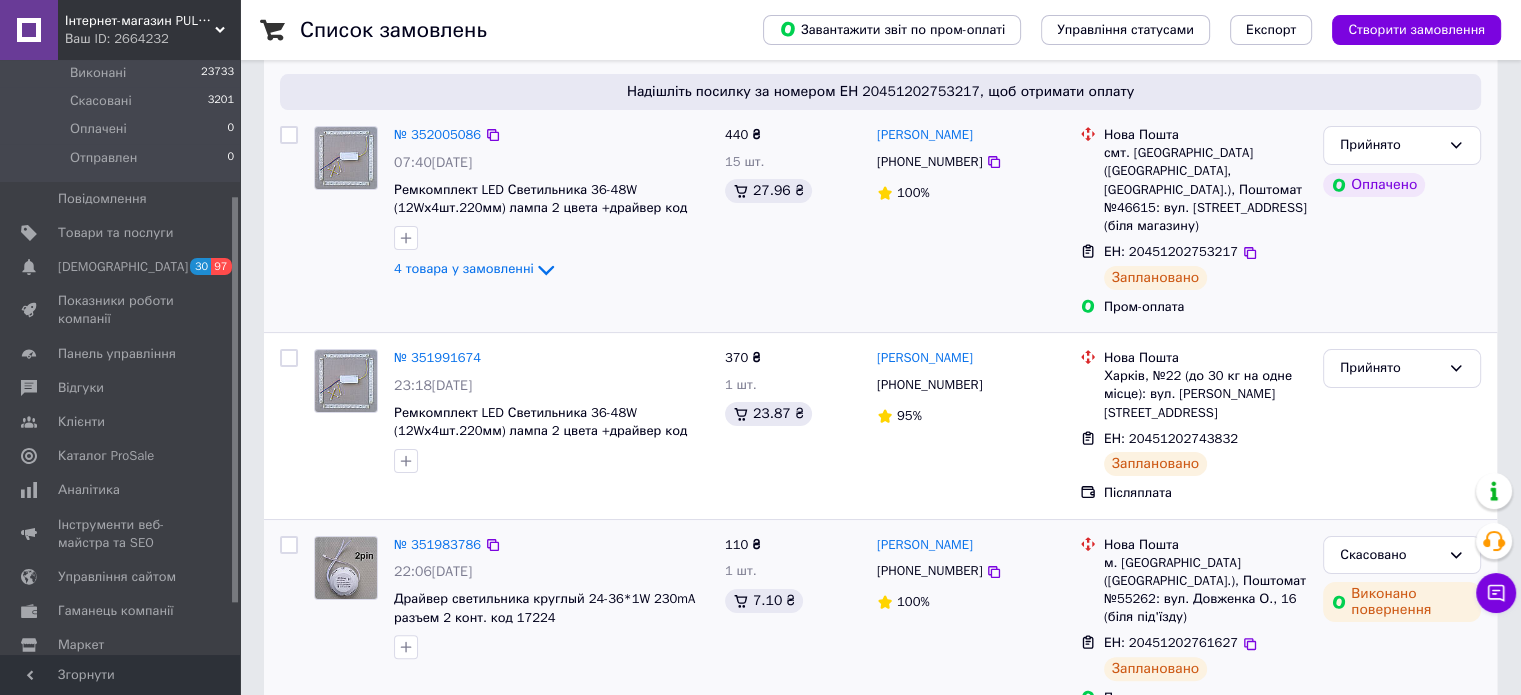 scroll, scrollTop: 448, scrollLeft: 0, axis: vertical 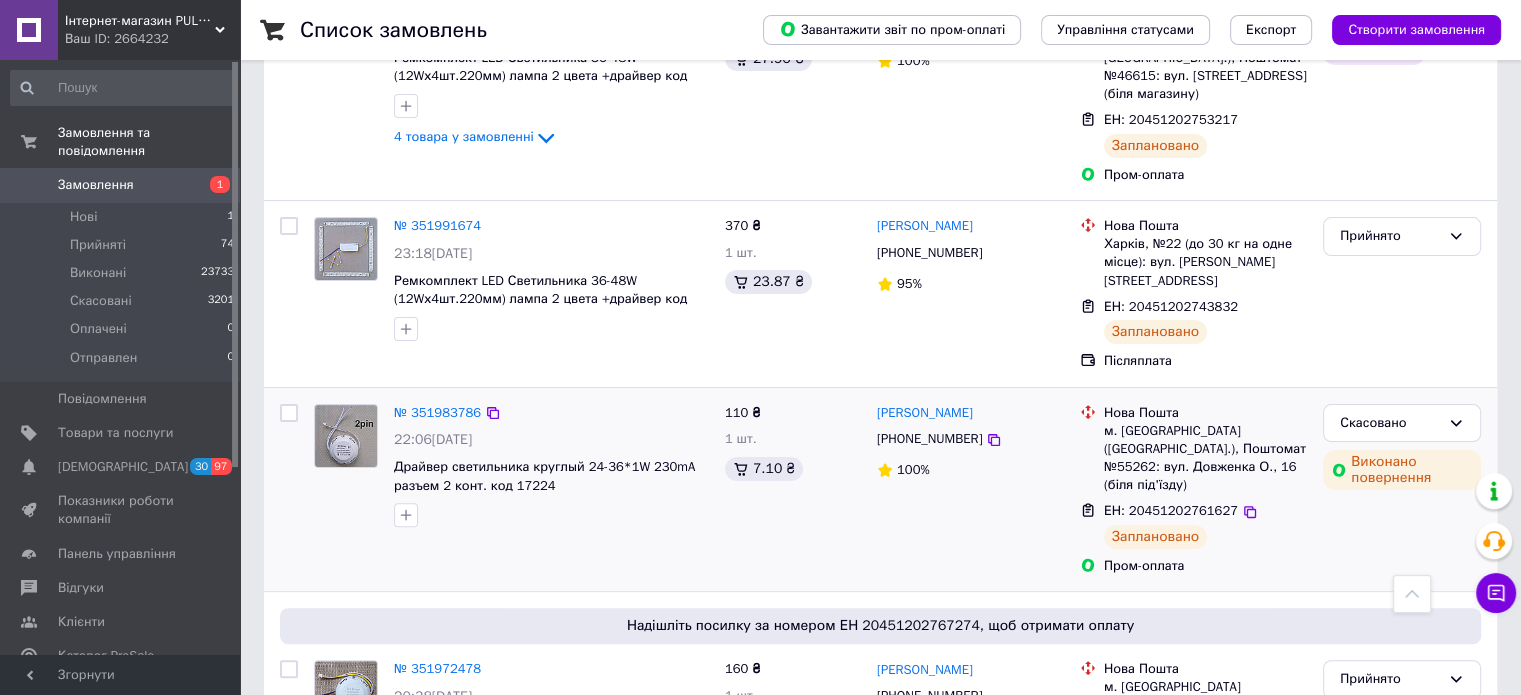 click on "Замовлення" at bounding box center (96, 185) 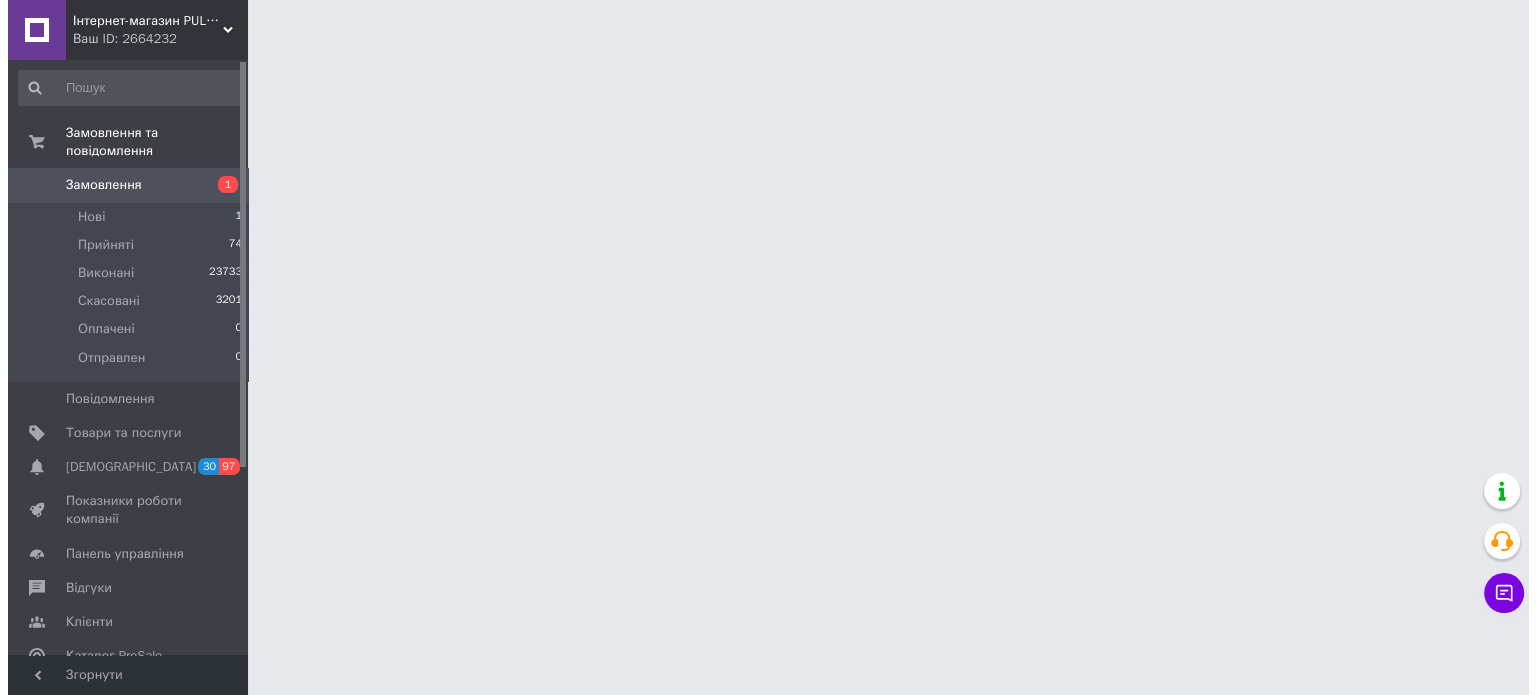 scroll, scrollTop: 0, scrollLeft: 0, axis: both 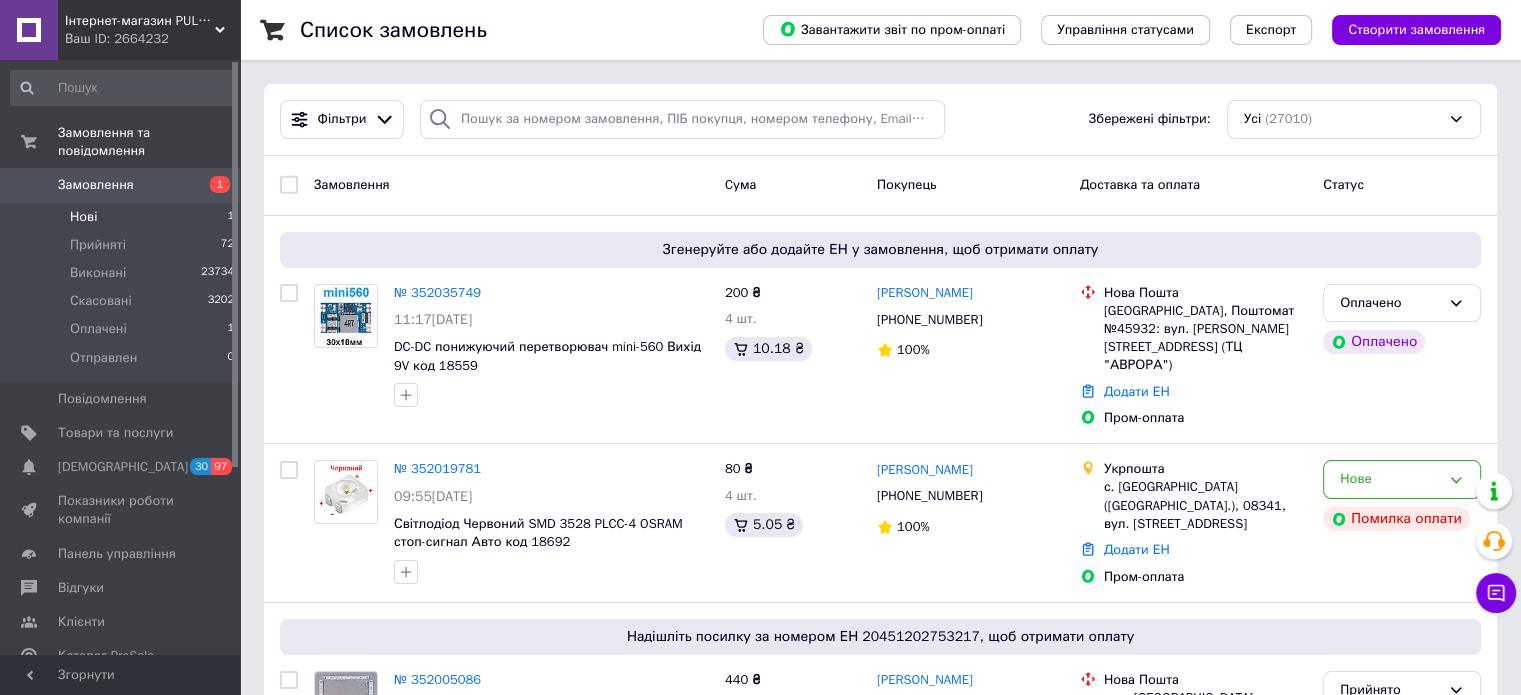 click on "Нові" at bounding box center (83, 217) 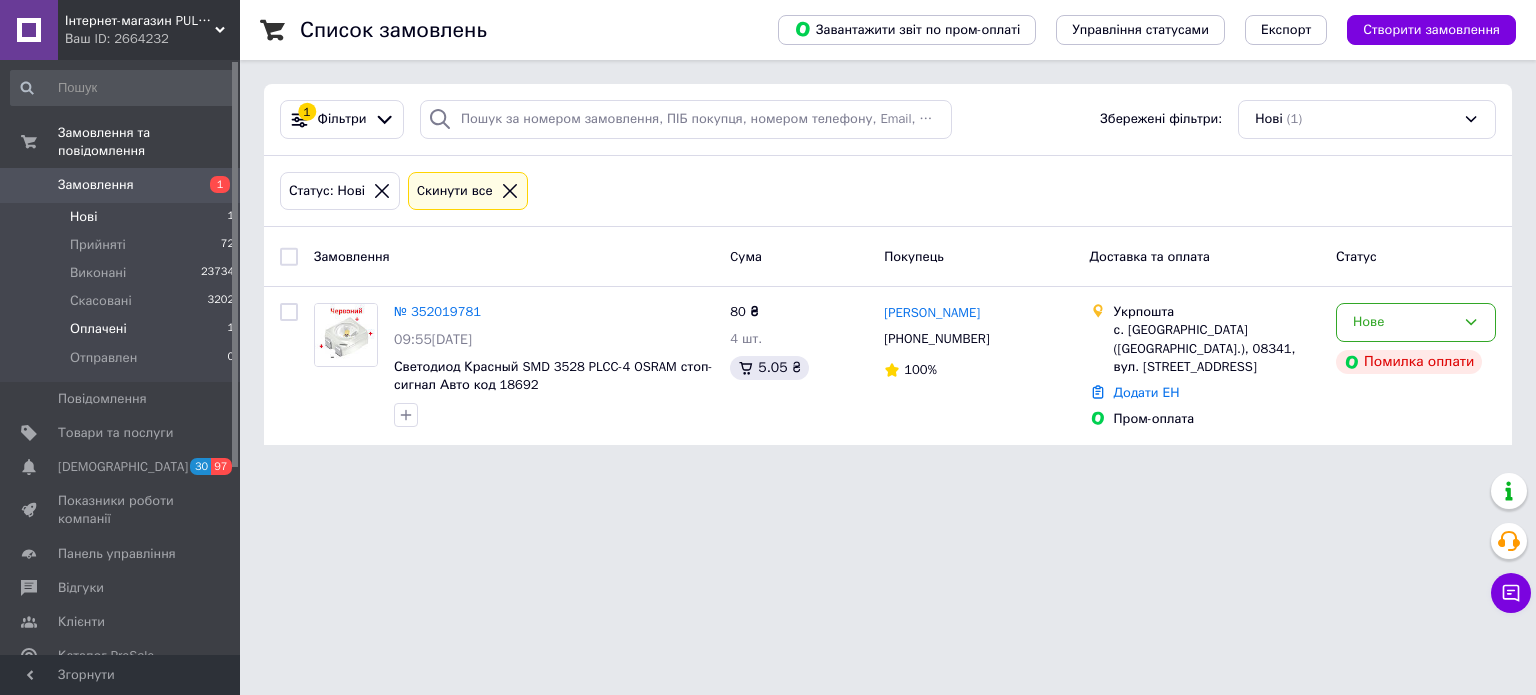 click on "Оплачені" at bounding box center (98, 329) 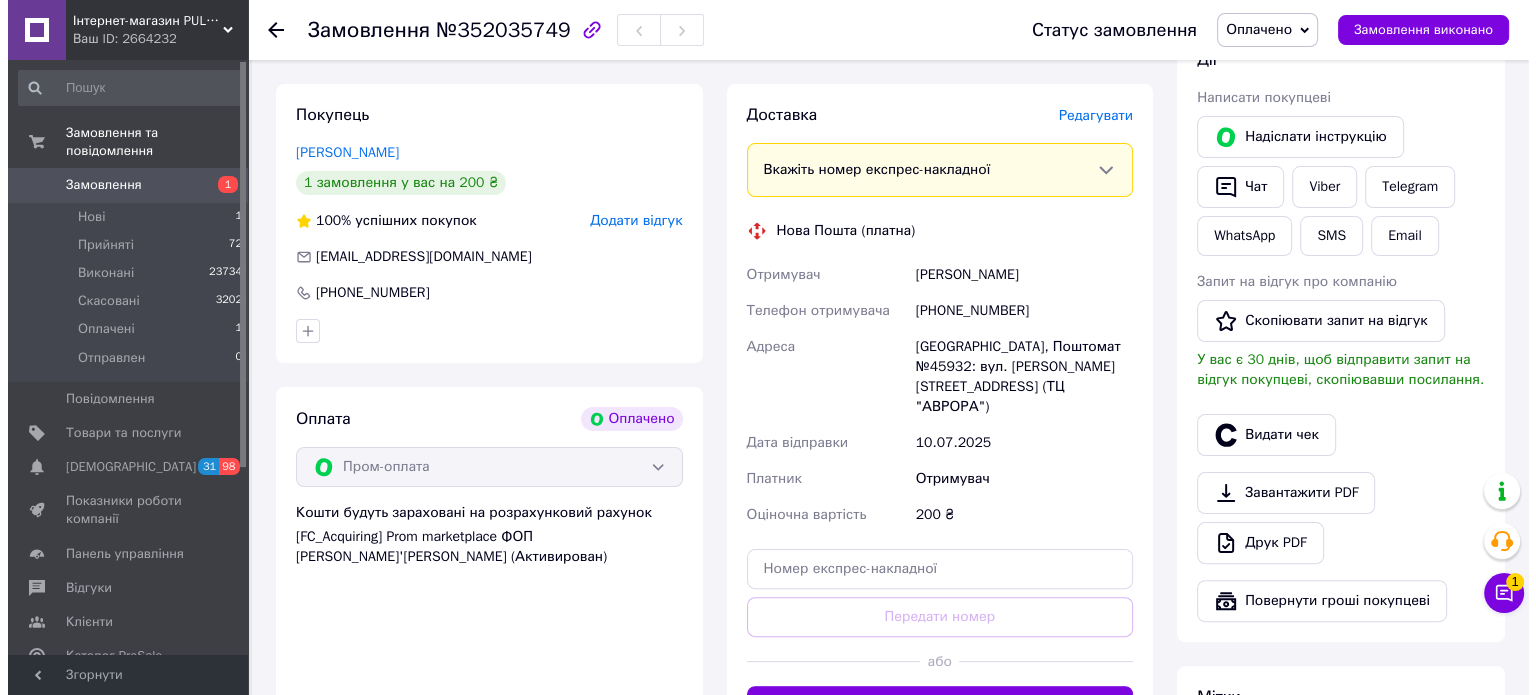 scroll, scrollTop: 400, scrollLeft: 0, axis: vertical 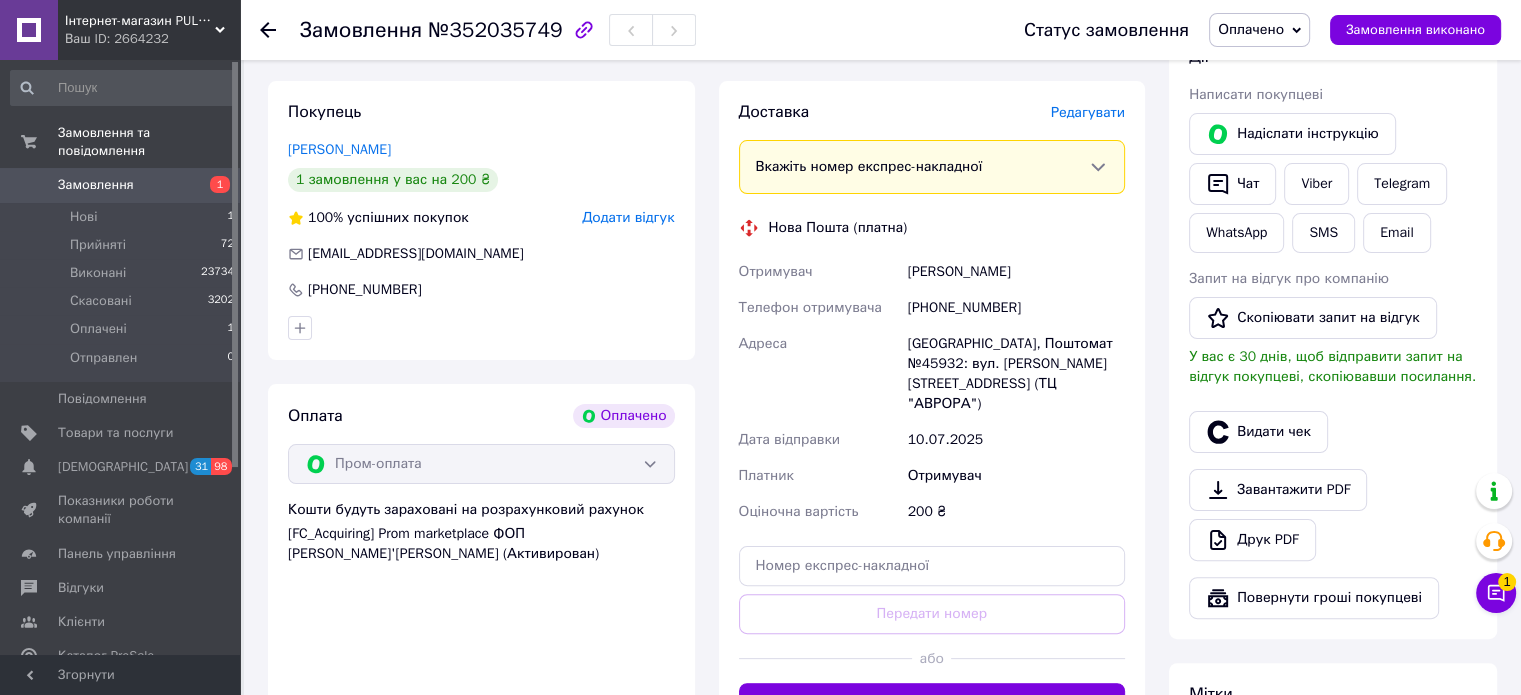 click on "Редагувати" at bounding box center [1088, 112] 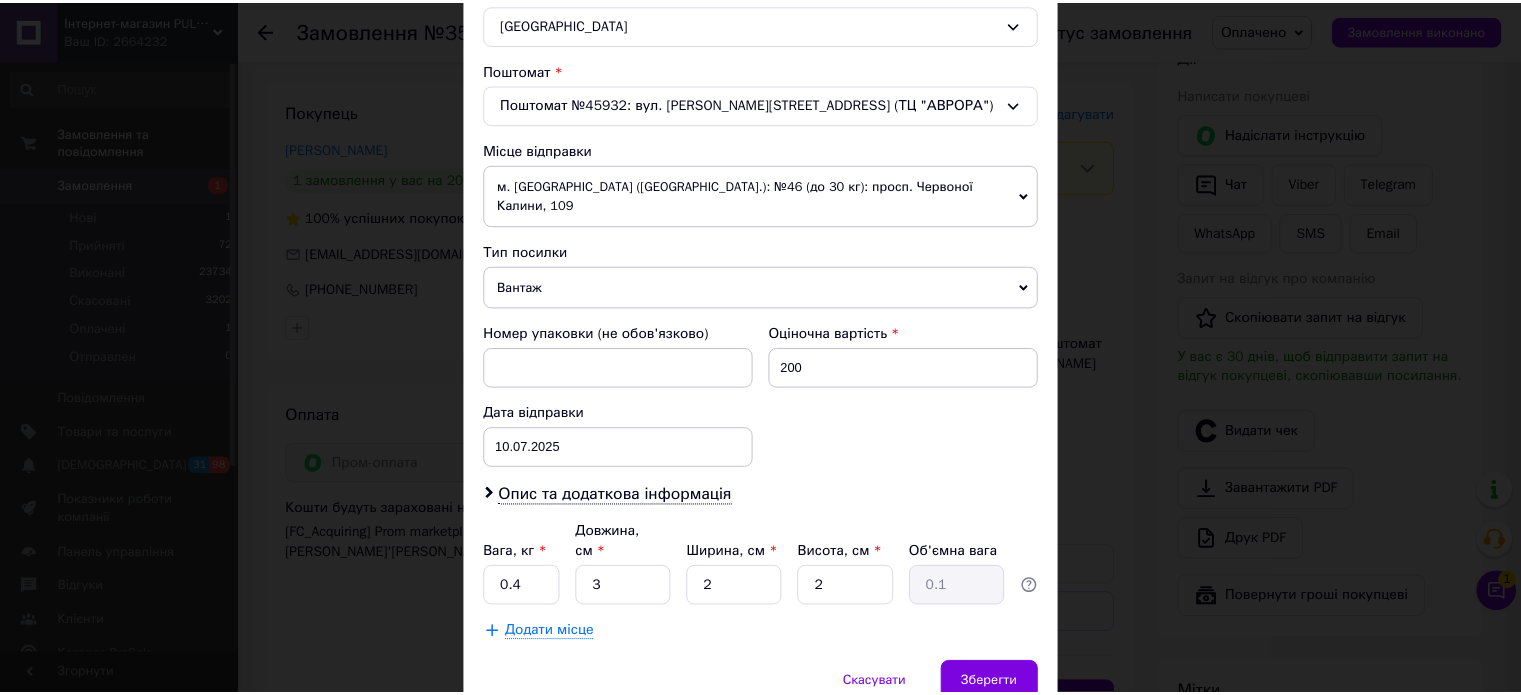 scroll, scrollTop: 627, scrollLeft: 0, axis: vertical 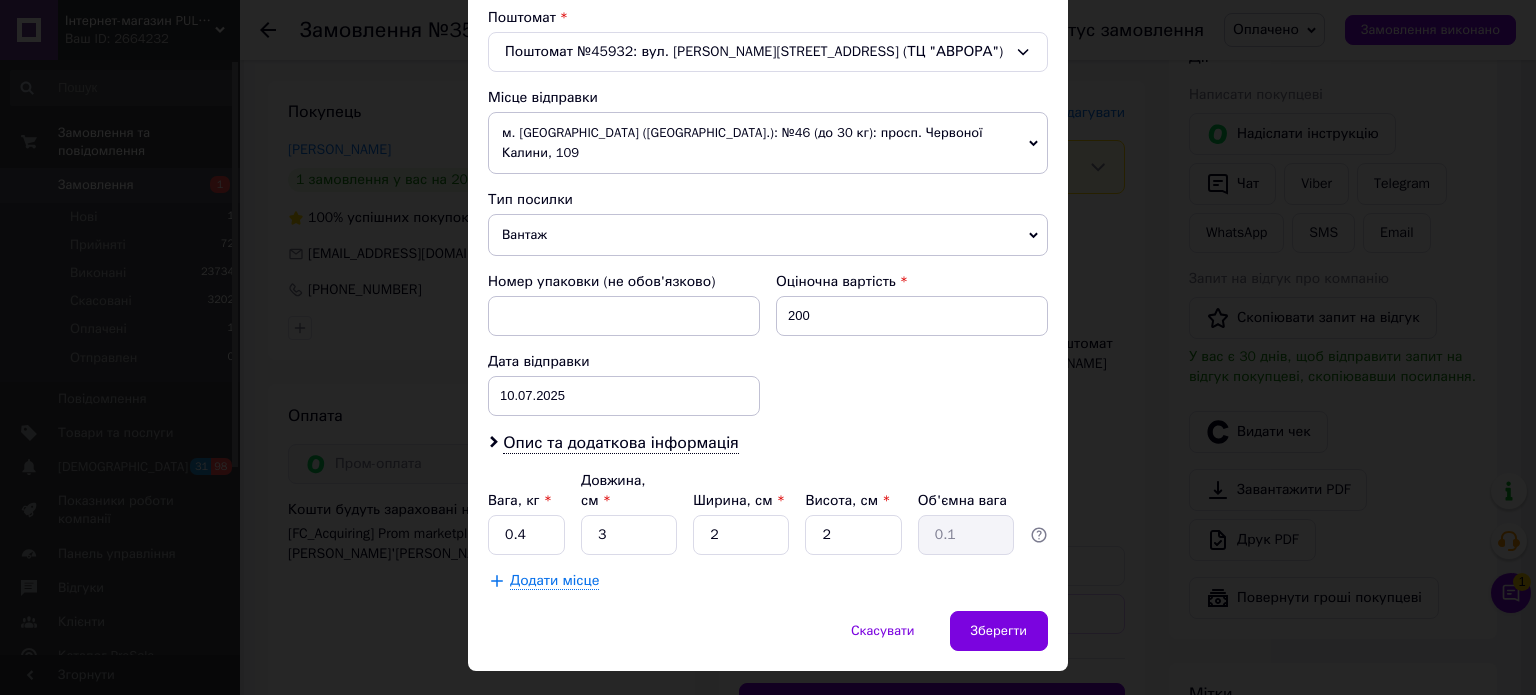 click on "× Редагування доставки Спосіб доставки Нова Пошта (платна) Платник Отримувач Відправник Прізвище отримувача Горбач Ім'я отримувача Александр По батькові отримувача Телефон отримувача +380674572122 Тип доставки В поштоматі У відділенні Кур'єром Місто Краматорськ Поштомат Поштомат №45932: вул. Паркова, 18 (ТЦ "АВРОРА") Місце відправки м. Львів (Львівська обл.): №46 (до 30 кг): просп. Червоної Калини, 109 Немає збігів. Спробуйте змінити умови пошуку Додати ще місце відправки Тип посилки Вантаж Документи Номер упаковки (не обов'язково) Оціночна вартість 200 Дата відправки < >" at bounding box center [768, 347] 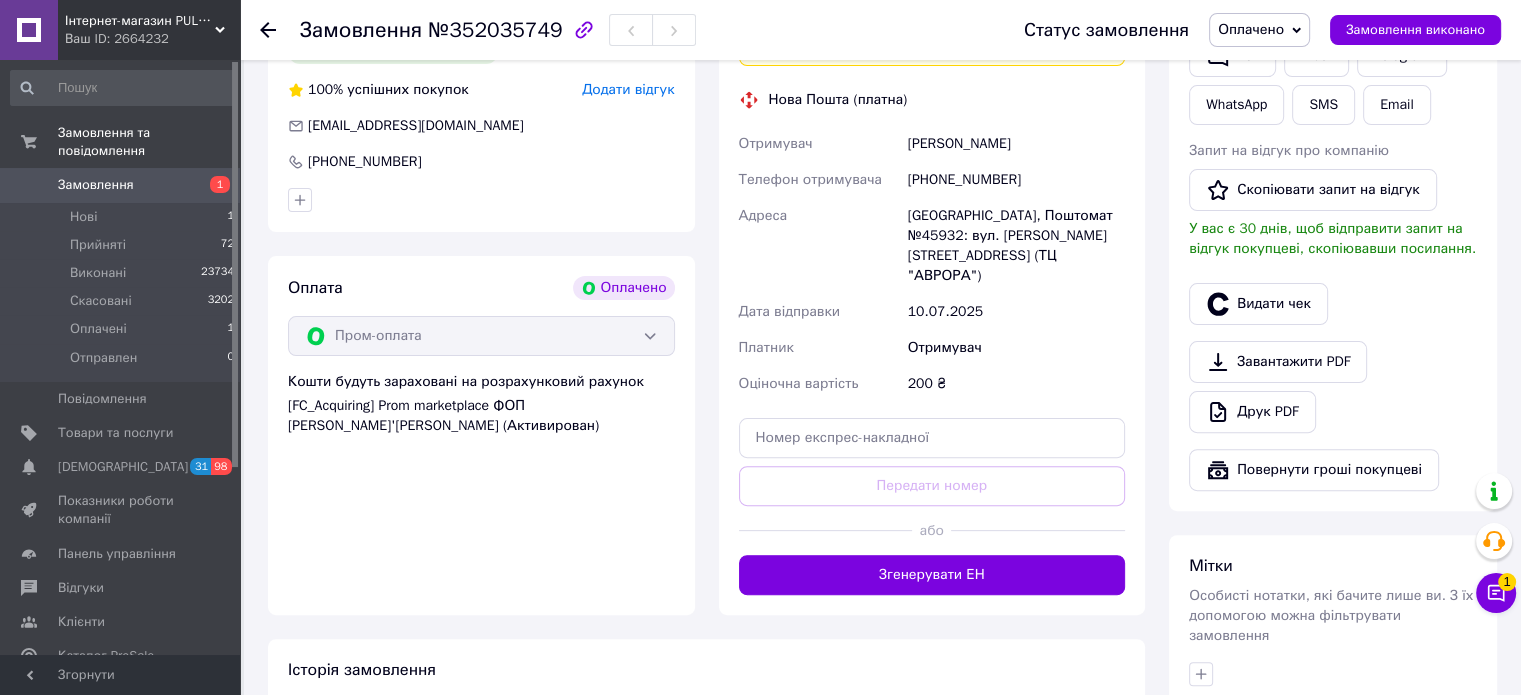 scroll, scrollTop: 800, scrollLeft: 0, axis: vertical 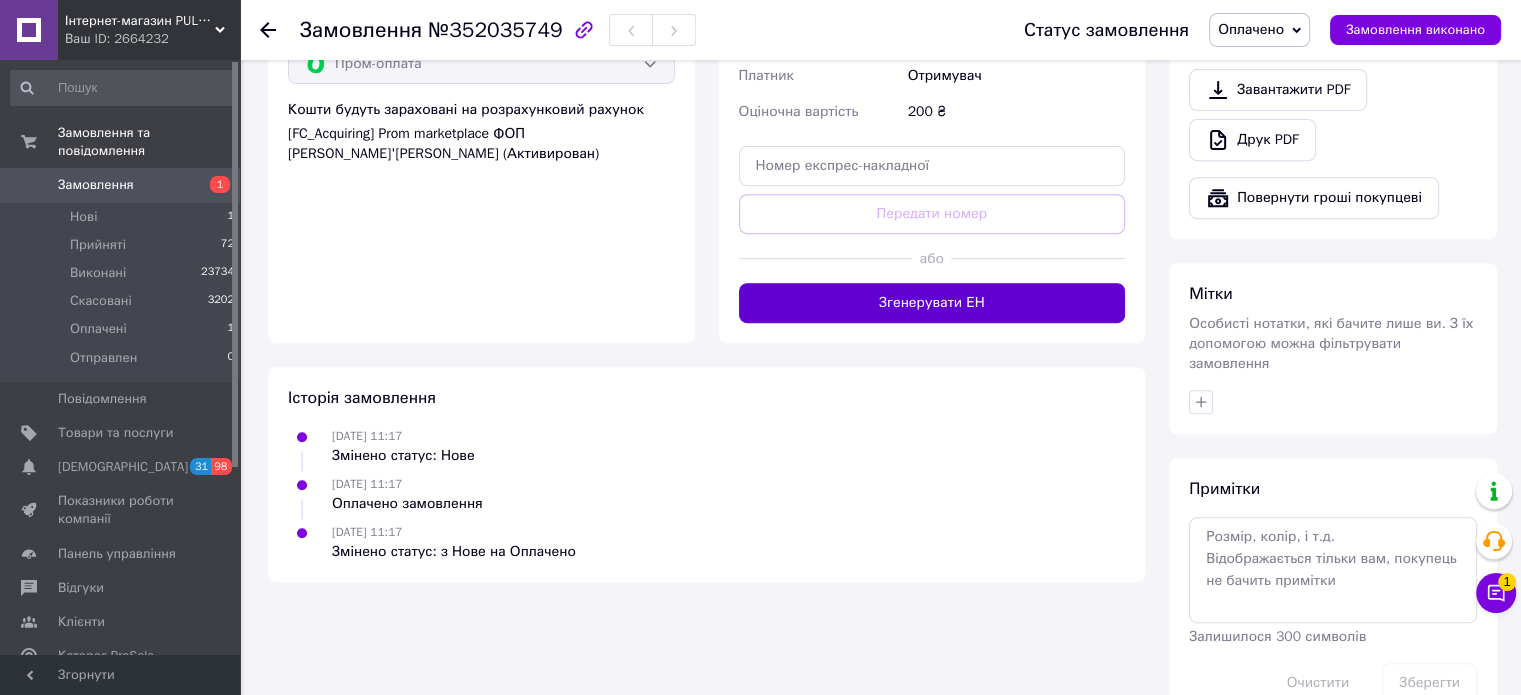 click on "Згенерувати ЕН" at bounding box center [932, 303] 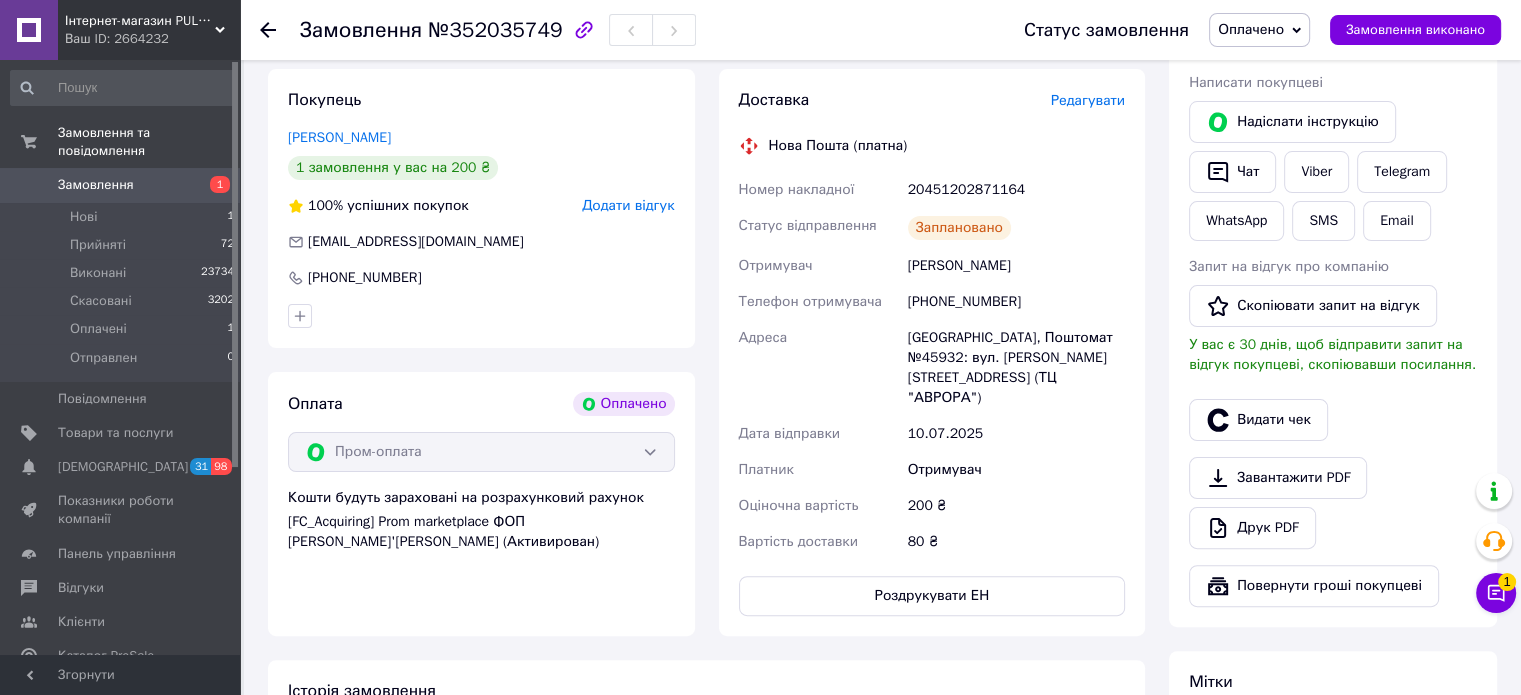 scroll, scrollTop: 400, scrollLeft: 0, axis: vertical 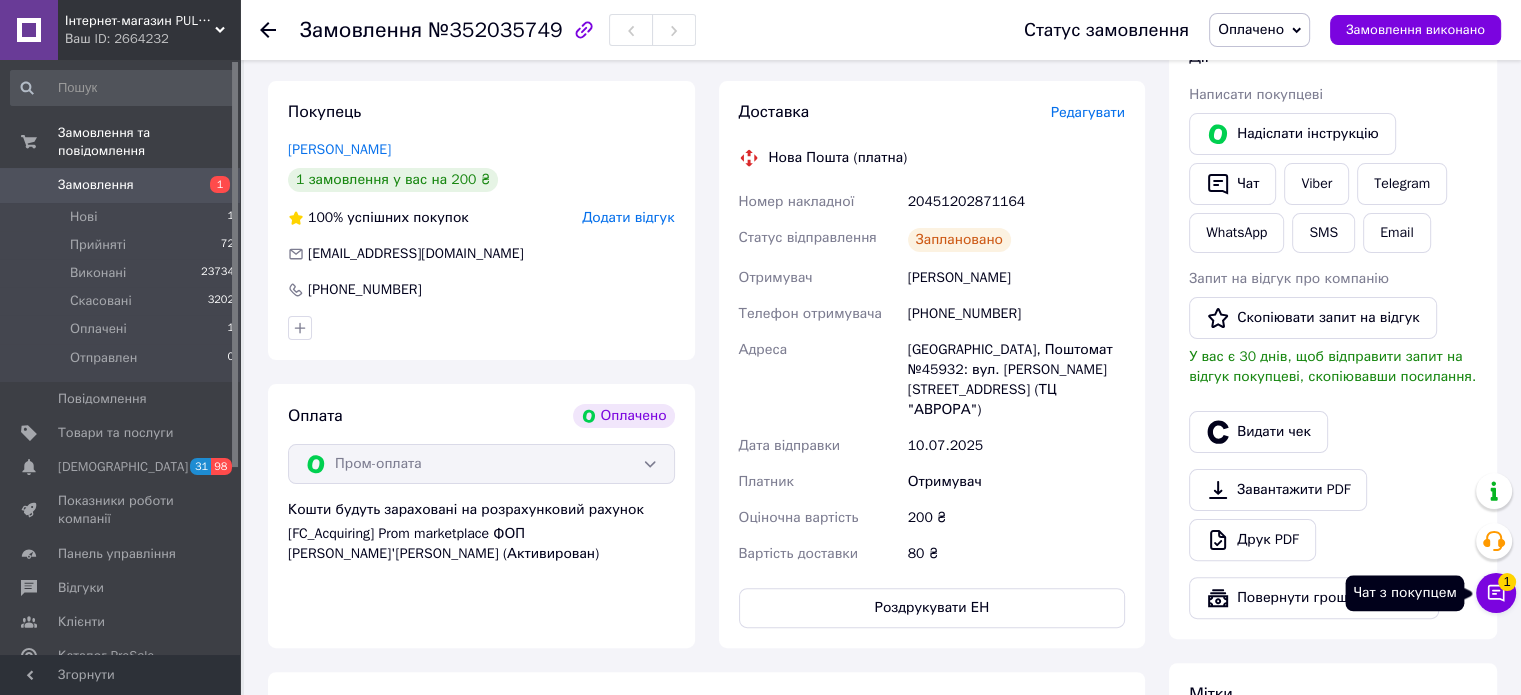 click on "Чат з покупцем 1" at bounding box center [1496, 593] 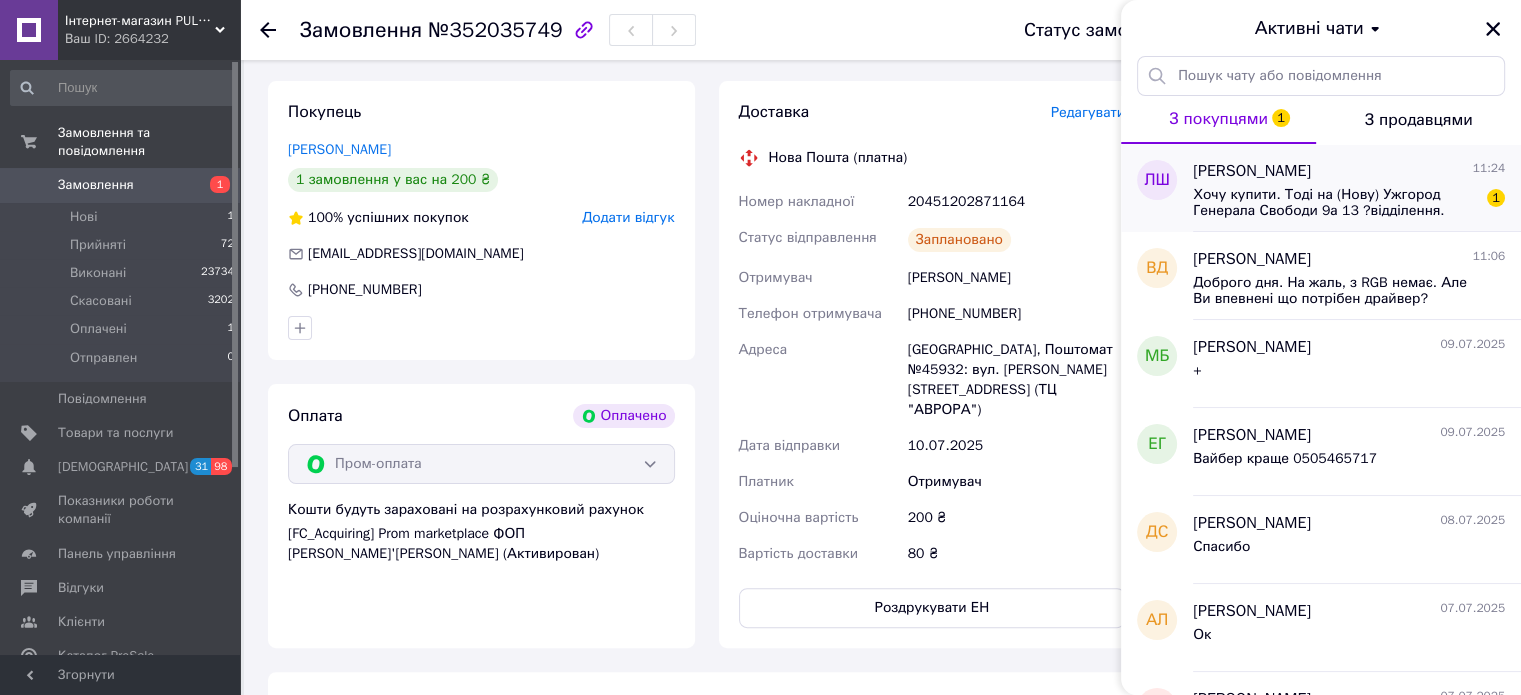 click on "Хочу купити. Тоді на (Нову) Ужгород Генерала Свободи 9а 13 ?відділення." at bounding box center [1335, 203] 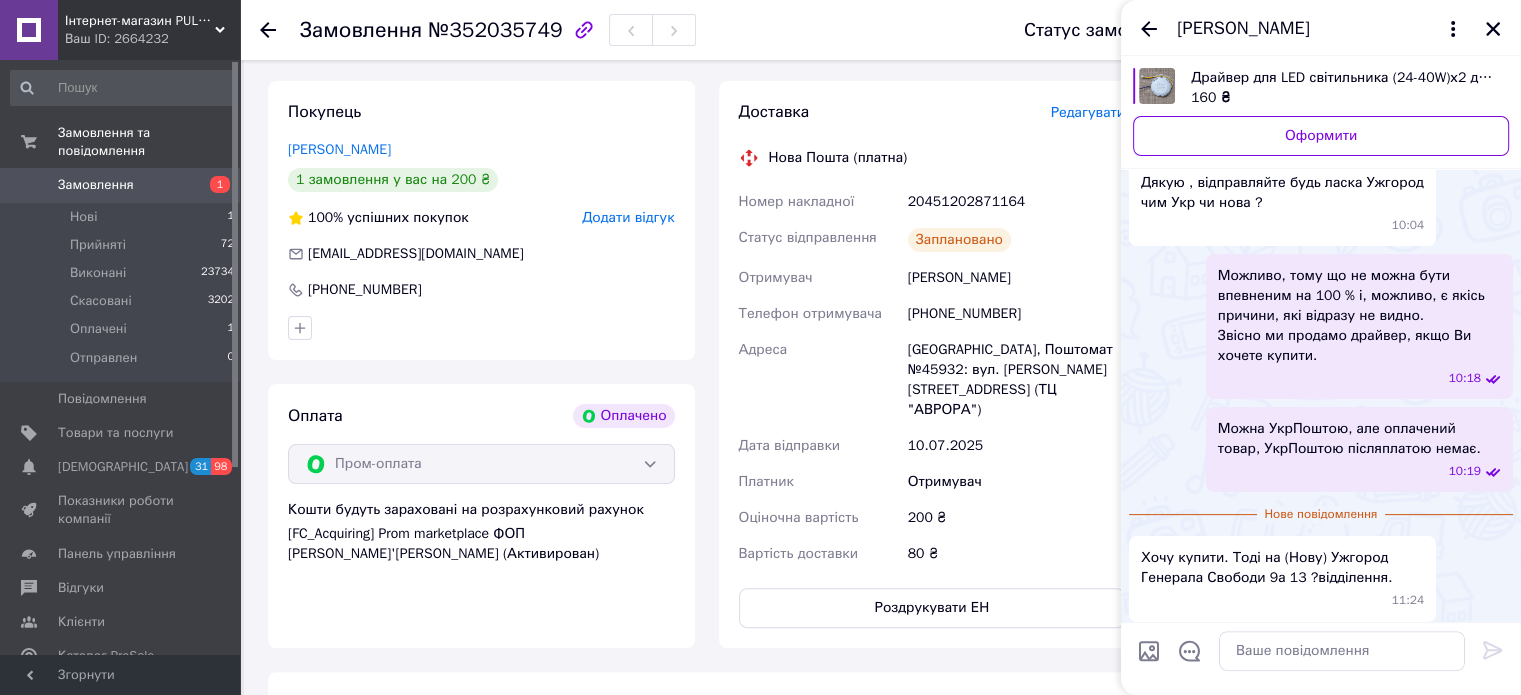 scroll, scrollTop: 408, scrollLeft: 0, axis: vertical 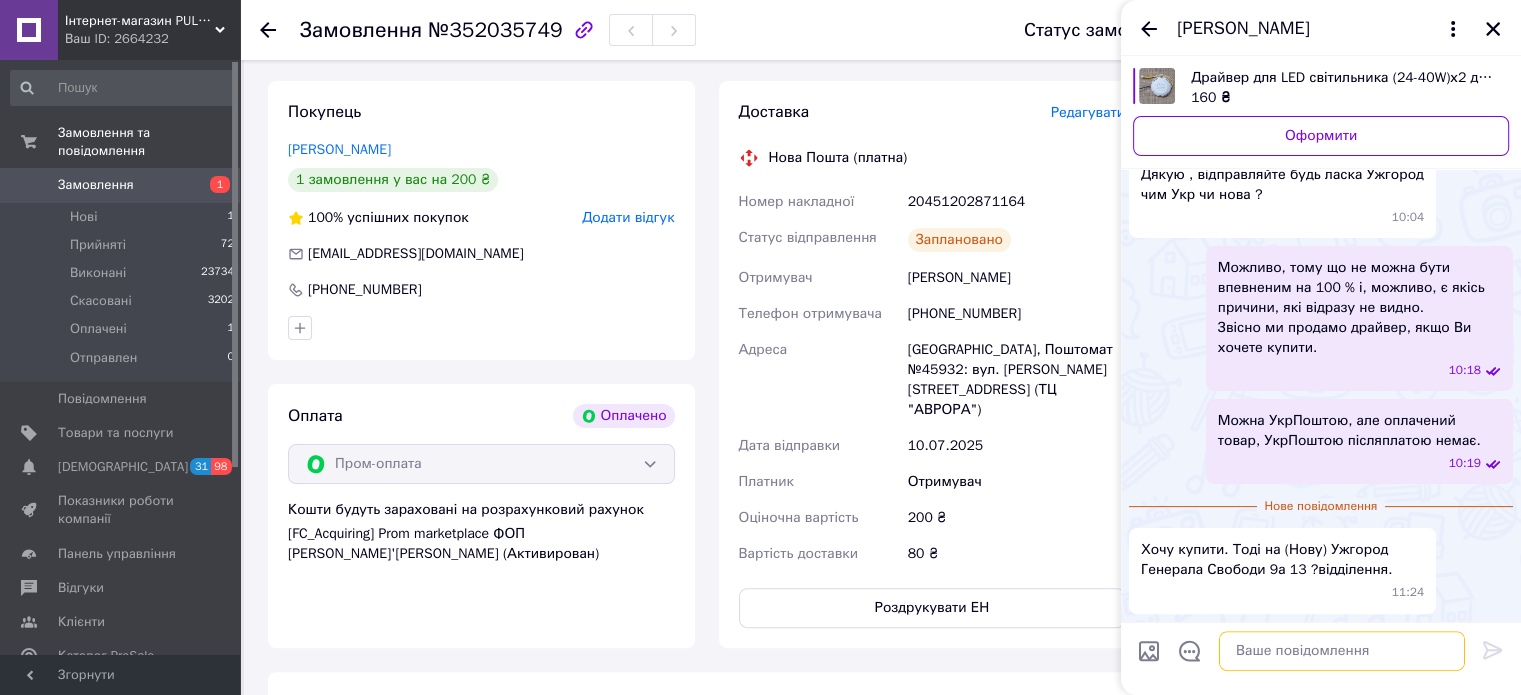 click at bounding box center [1342, 651] 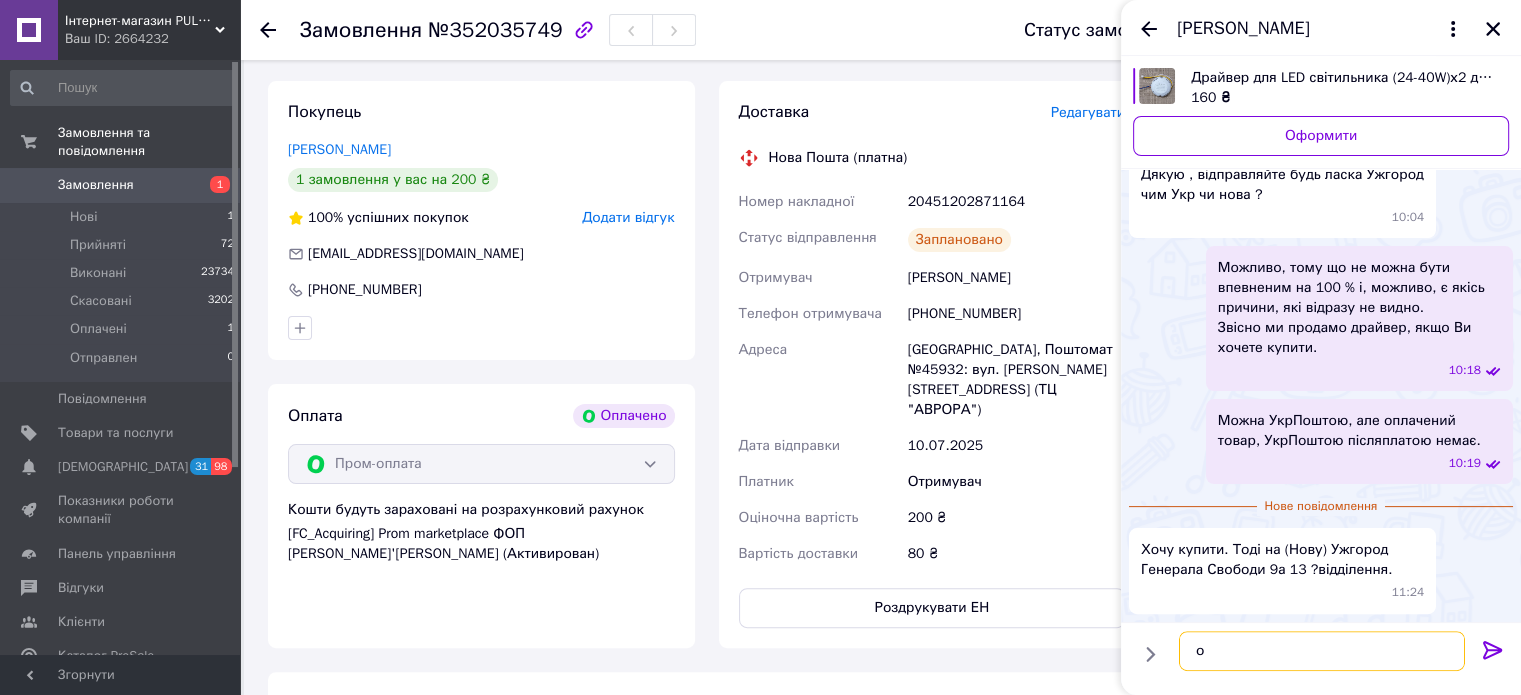 type on "ок" 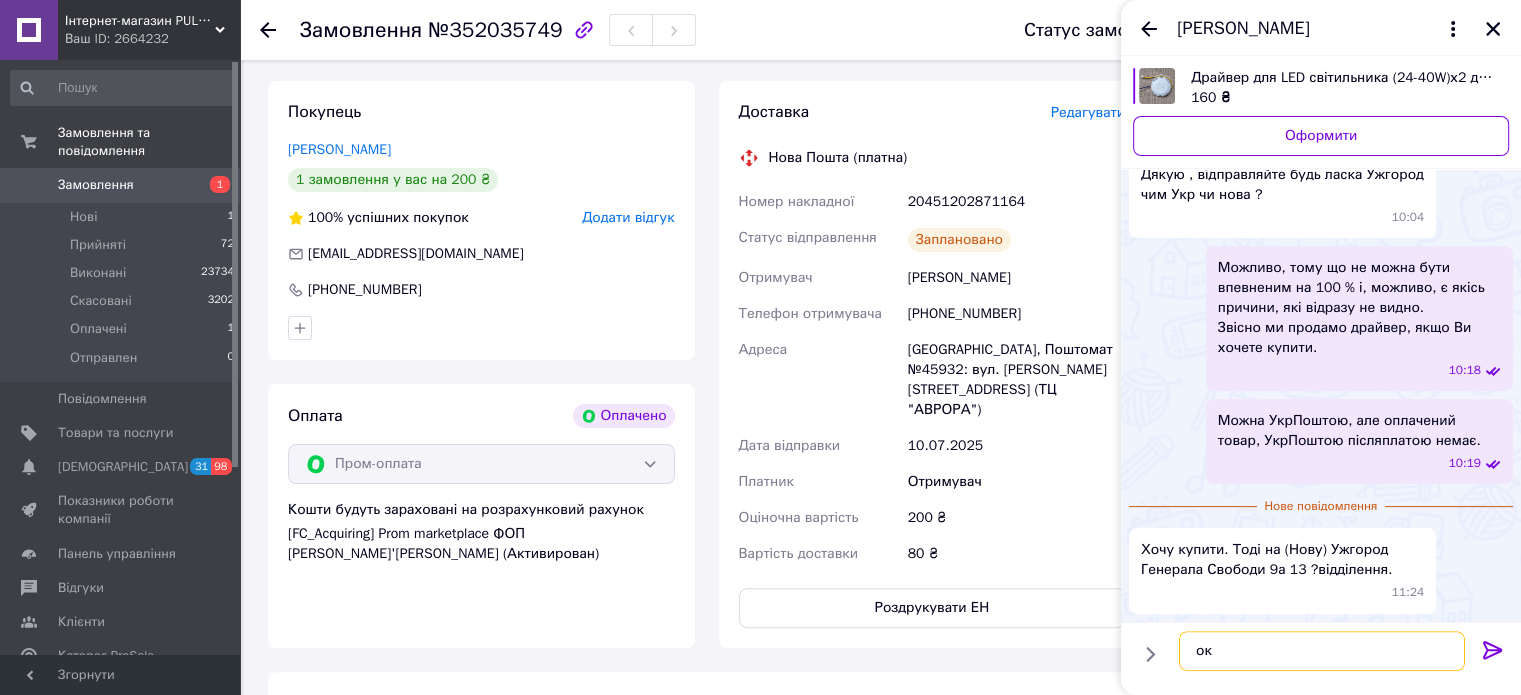 type 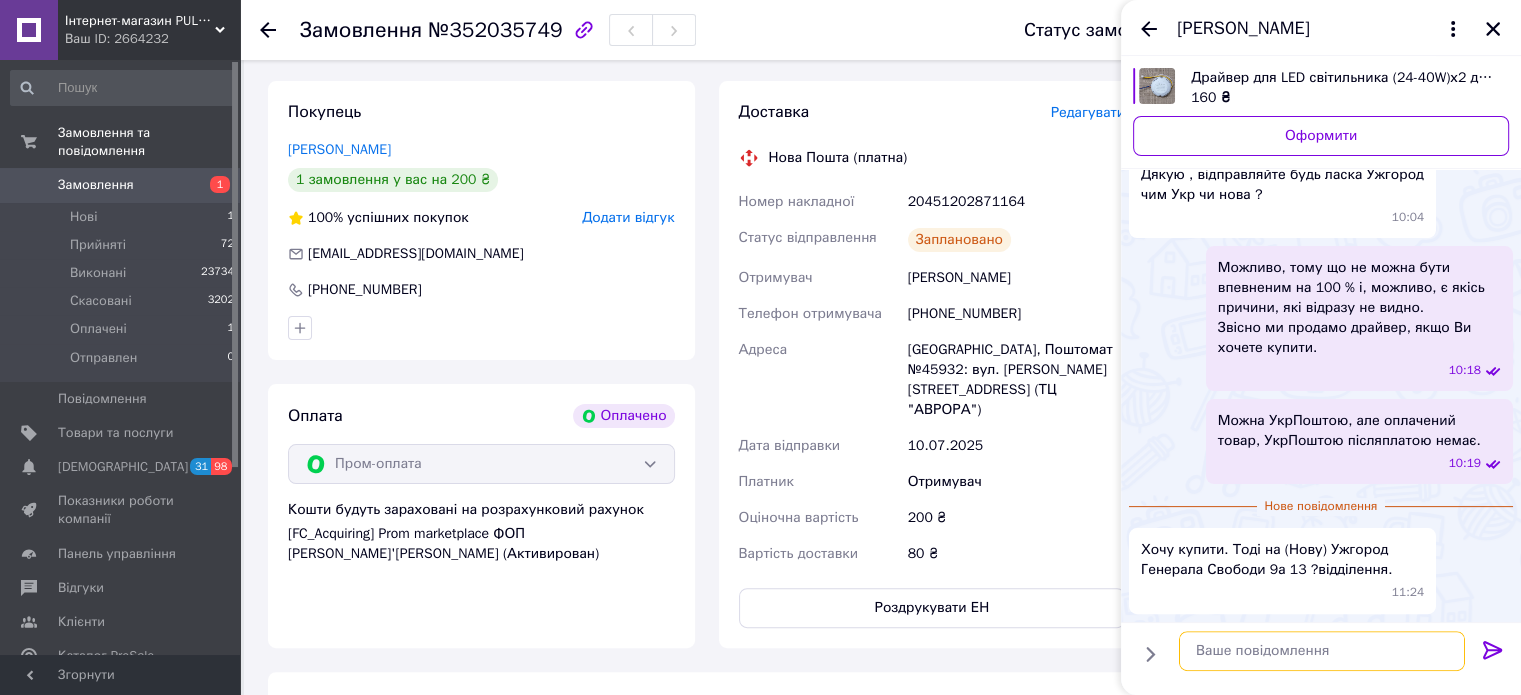 scroll, scrollTop: 424, scrollLeft: 0, axis: vertical 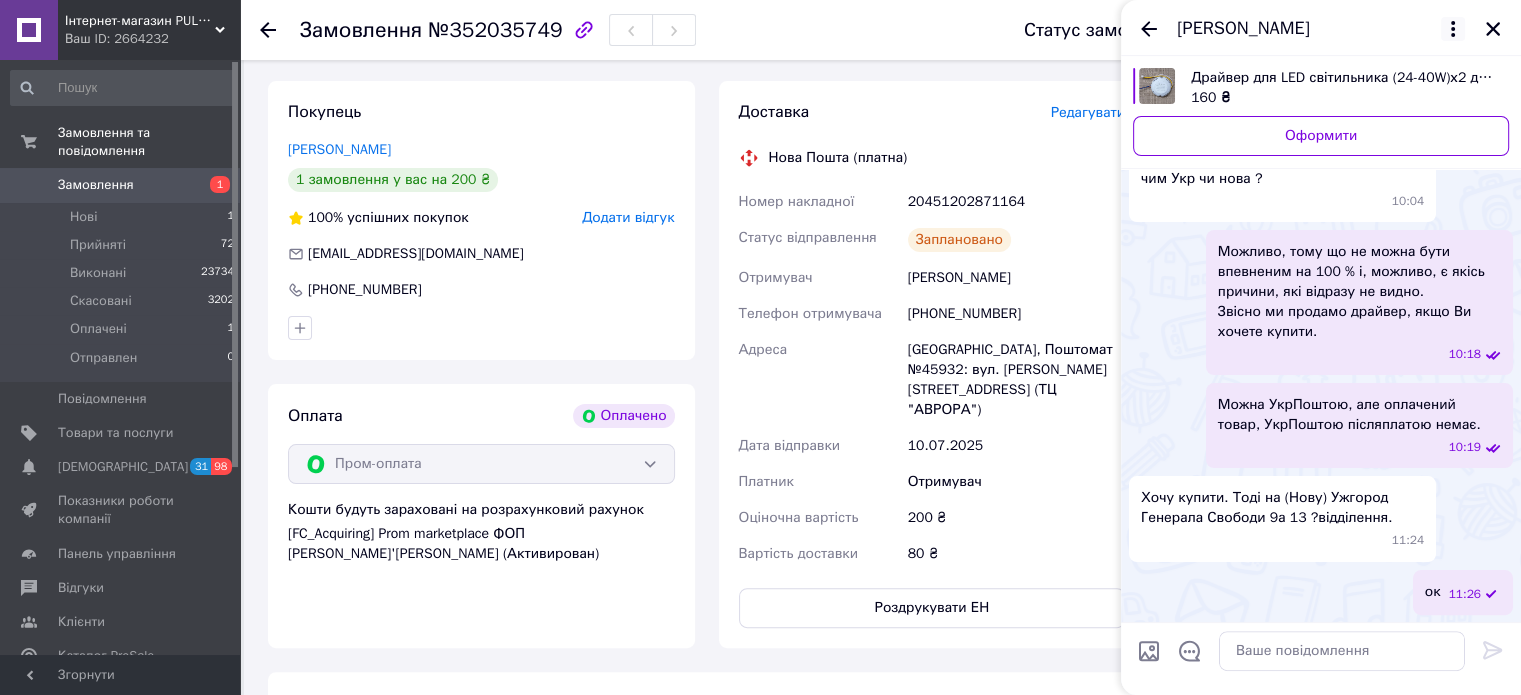 click 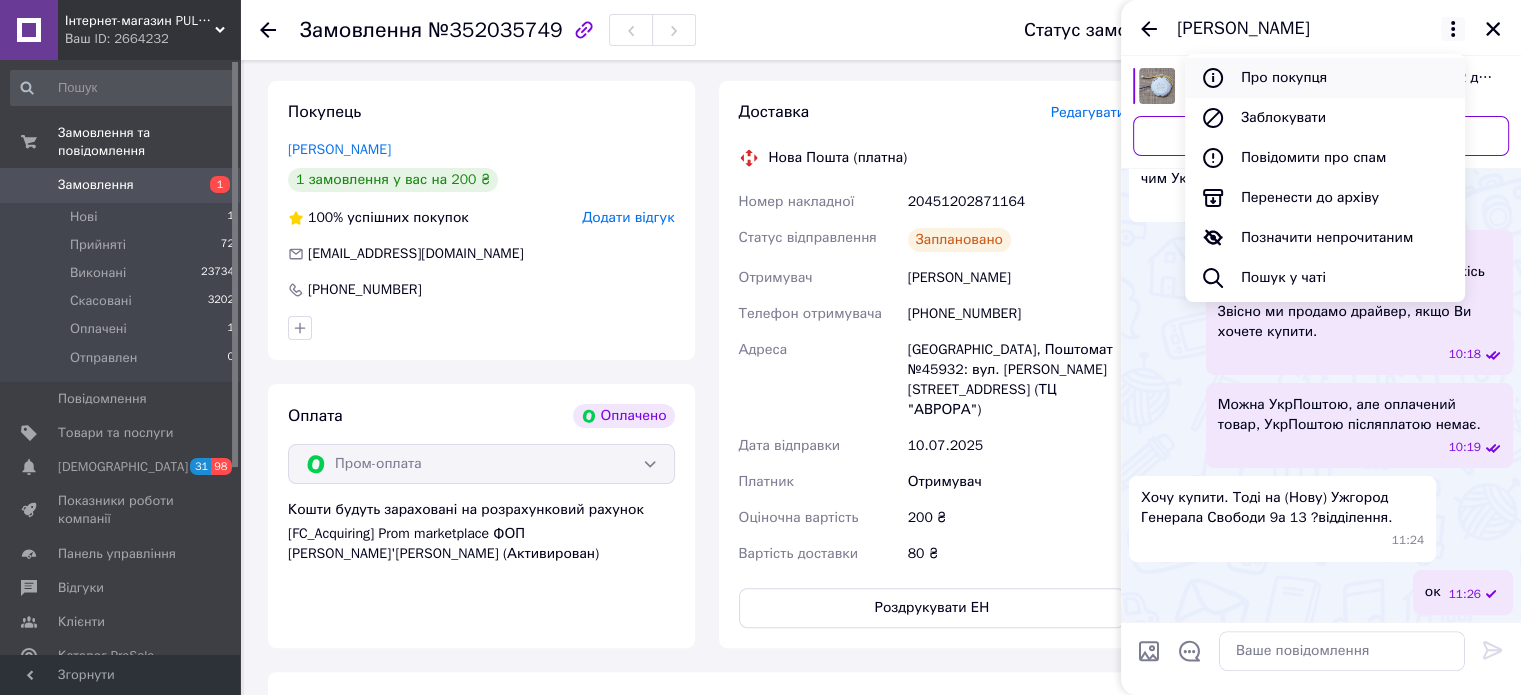 click on "Про покупця" at bounding box center [1325, 78] 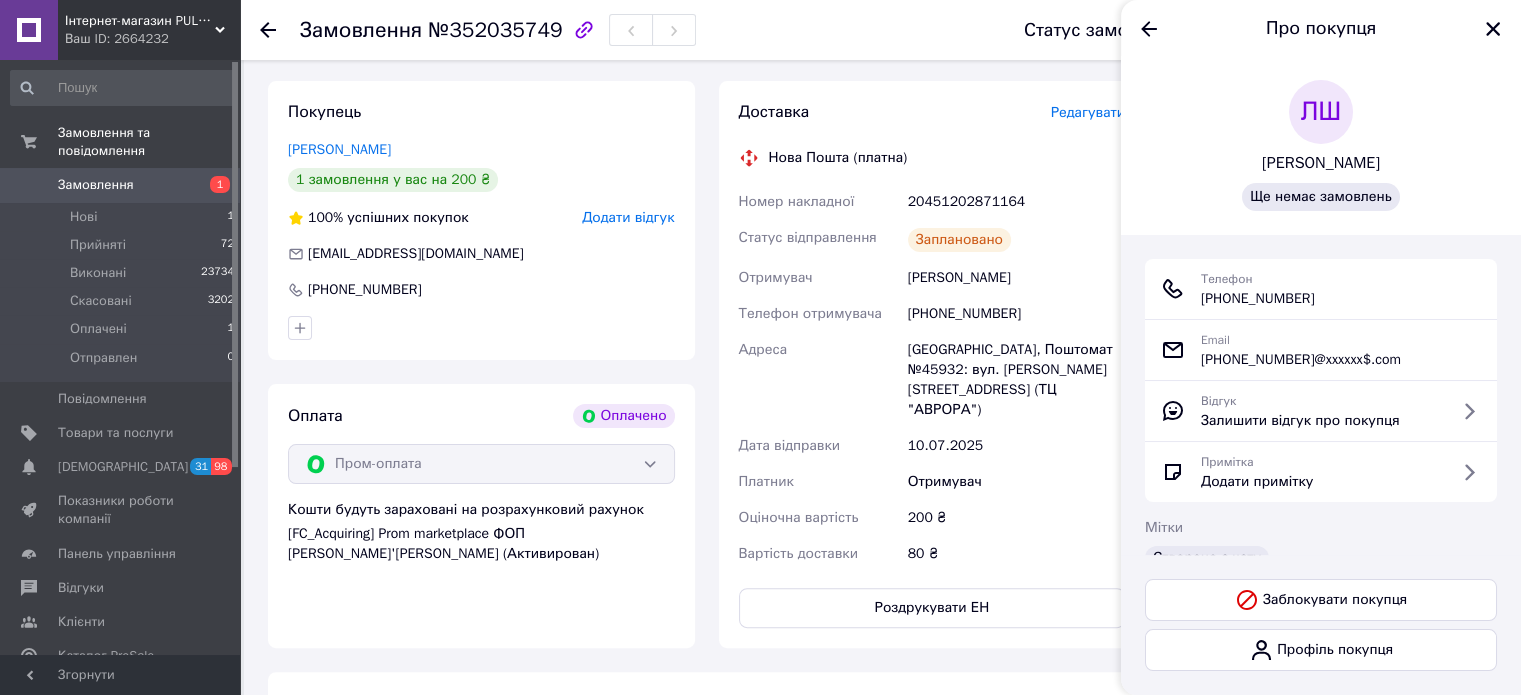 drag, startPoint x: 1331, startPoint y: 299, endPoint x: 1202, endPoint y: 307, distance: 129.24782 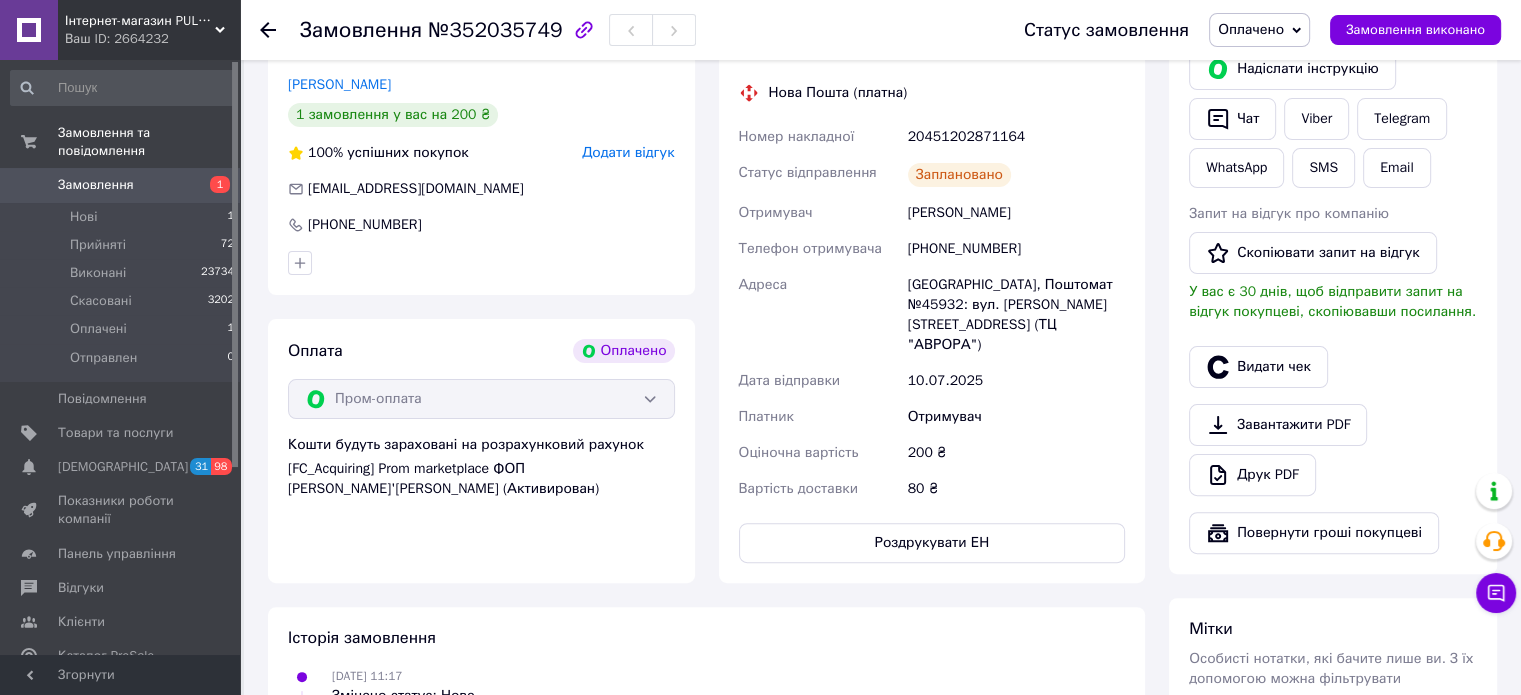 scroll, scrollTop: 600, scrollLeft: 0, axis: vertical 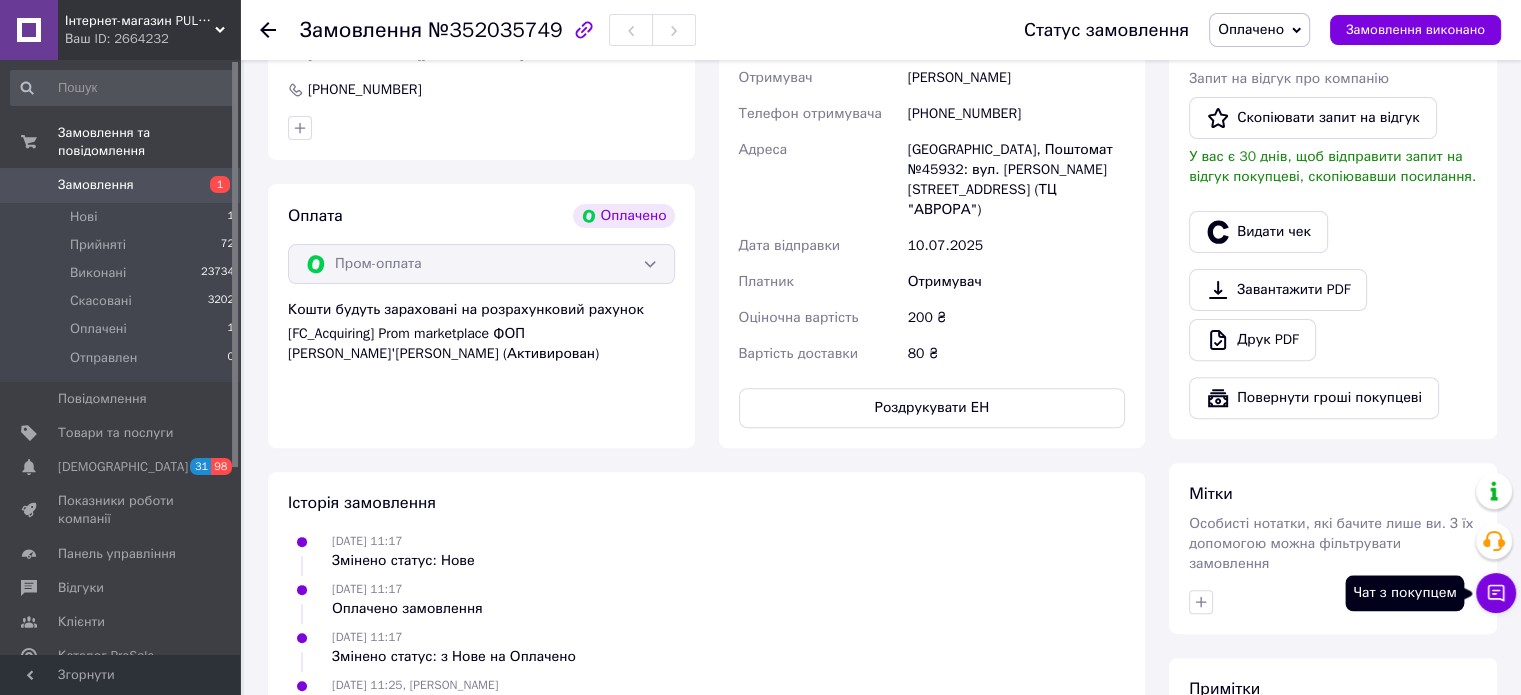 click 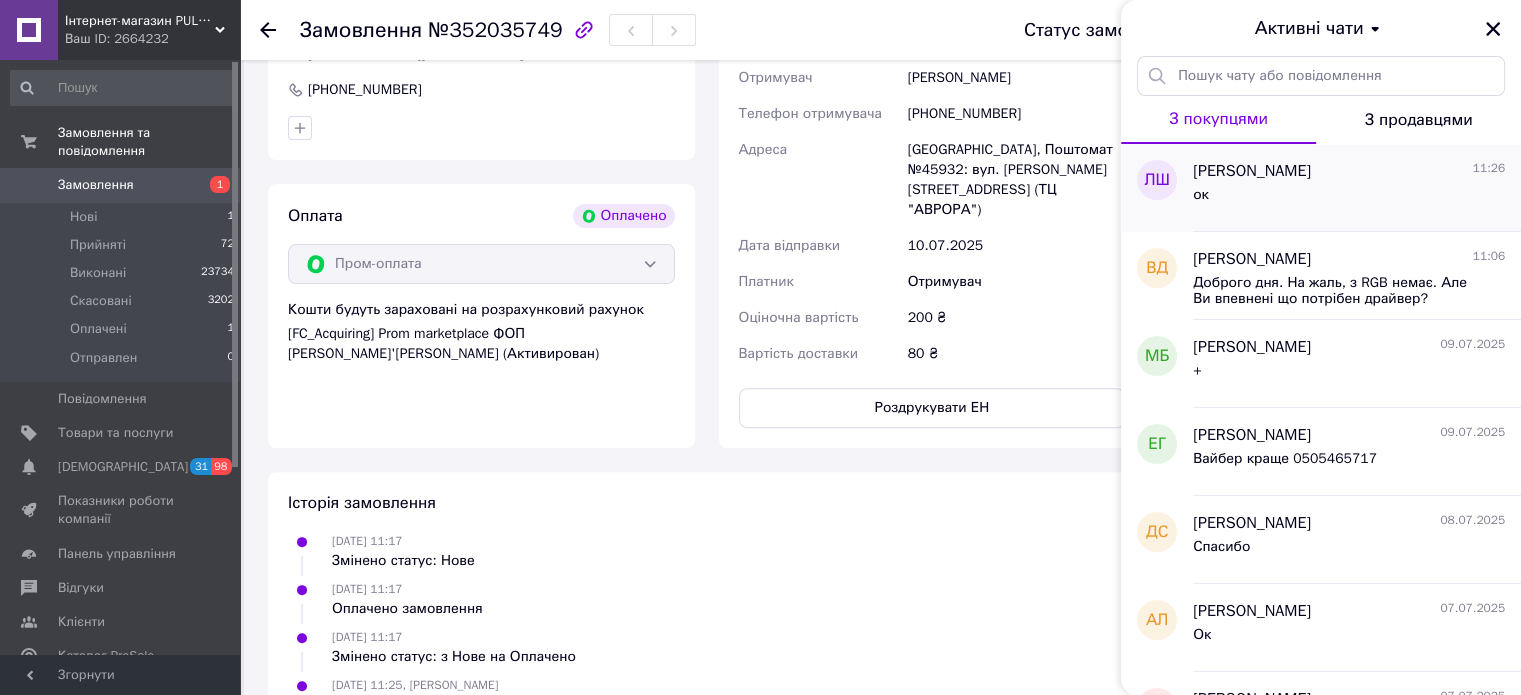 click on "ок" at bounding box center (1349, 199) 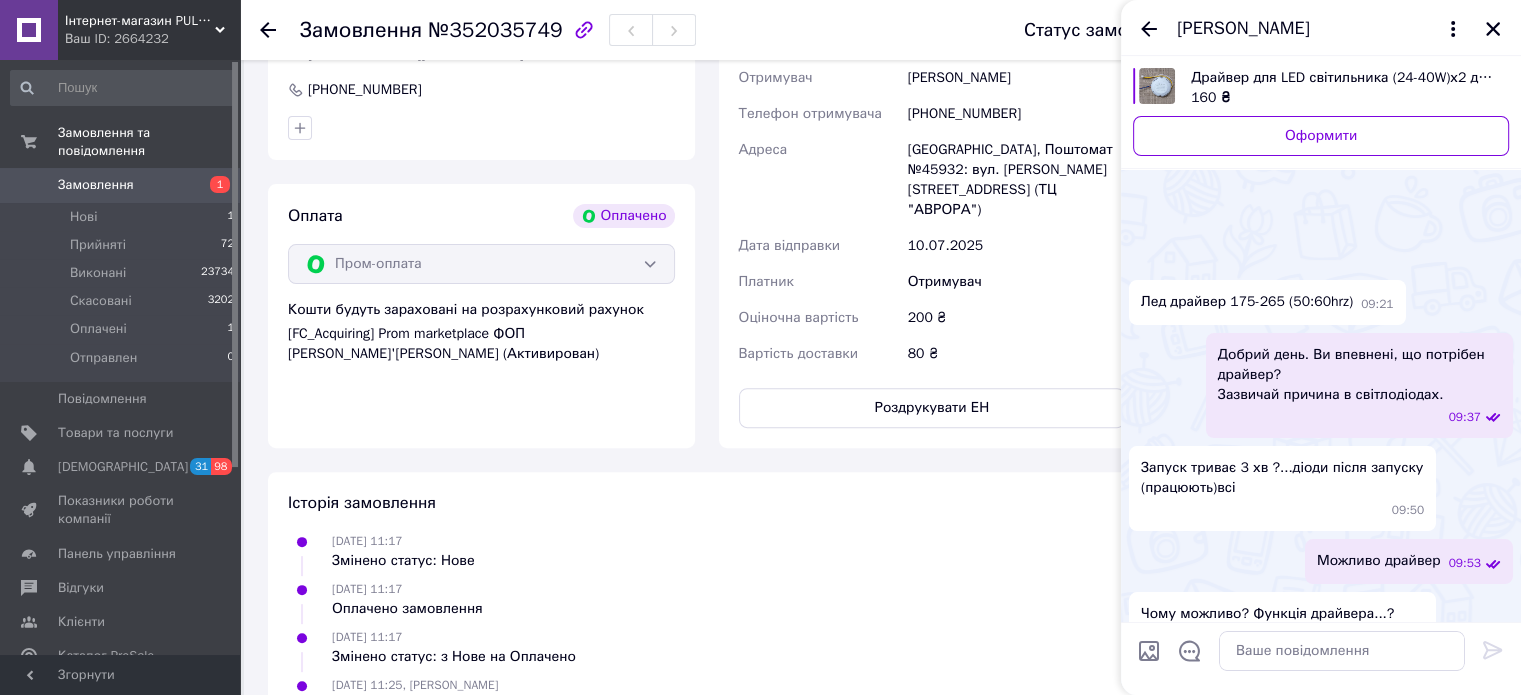 scroll, scrollTop: 476, scrollLeft: 0, axis: vertical 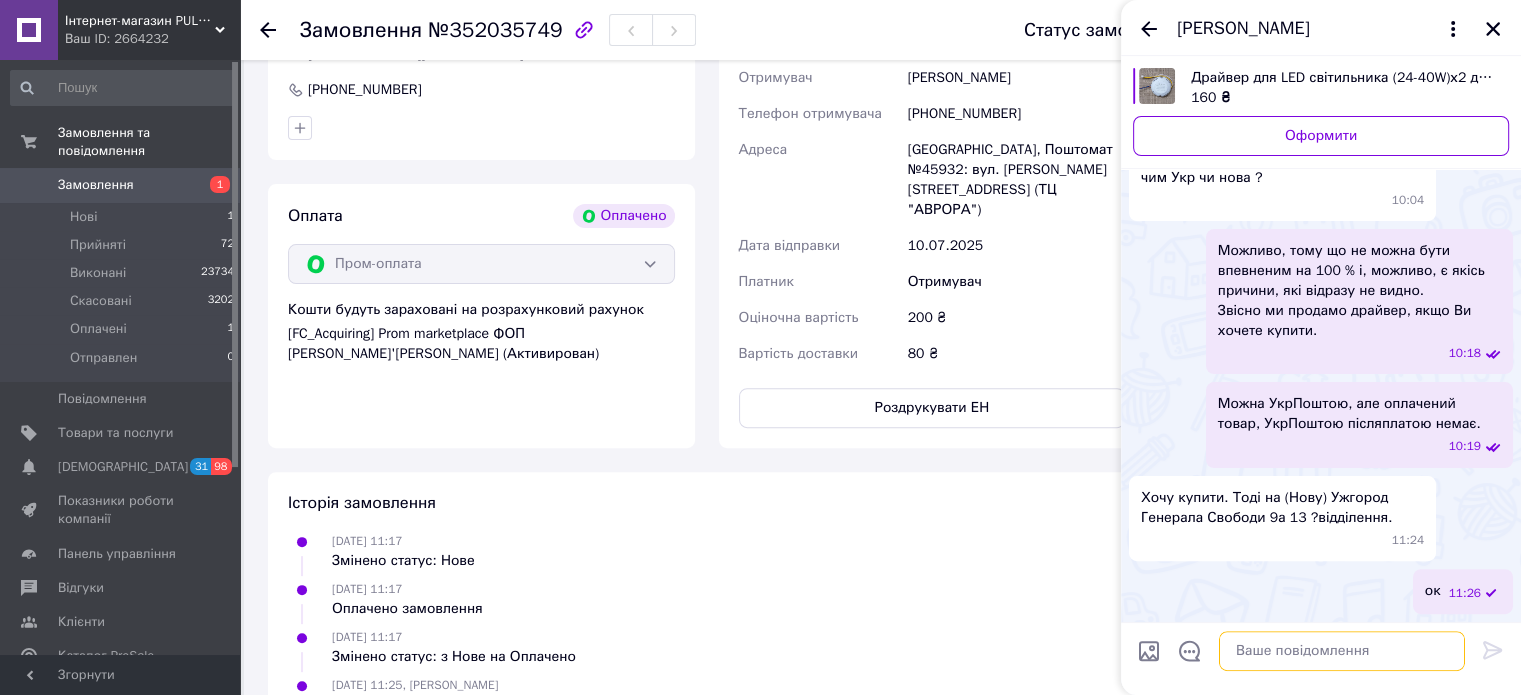 click at bounding box center (1342, 651) 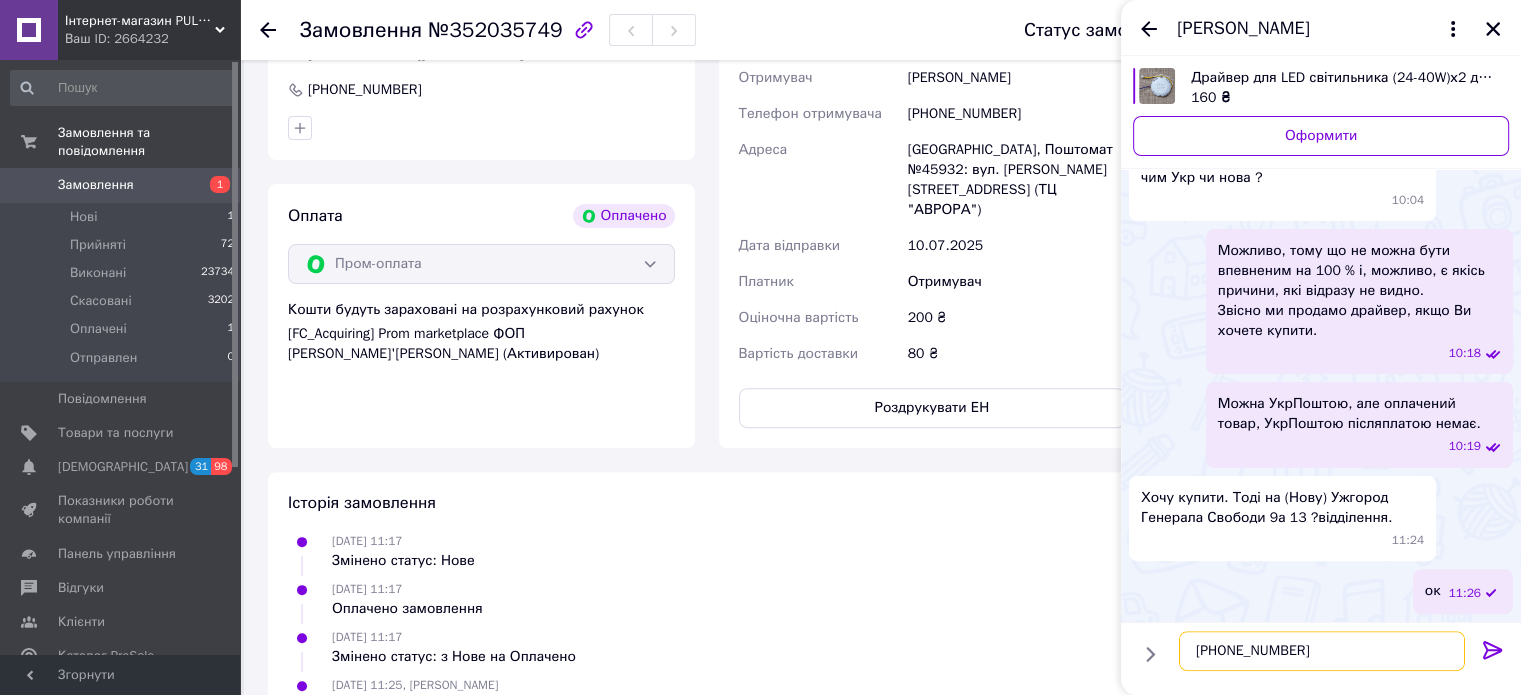scroll, scrollTop: 12, scrollLeft: 0, axis: vertical 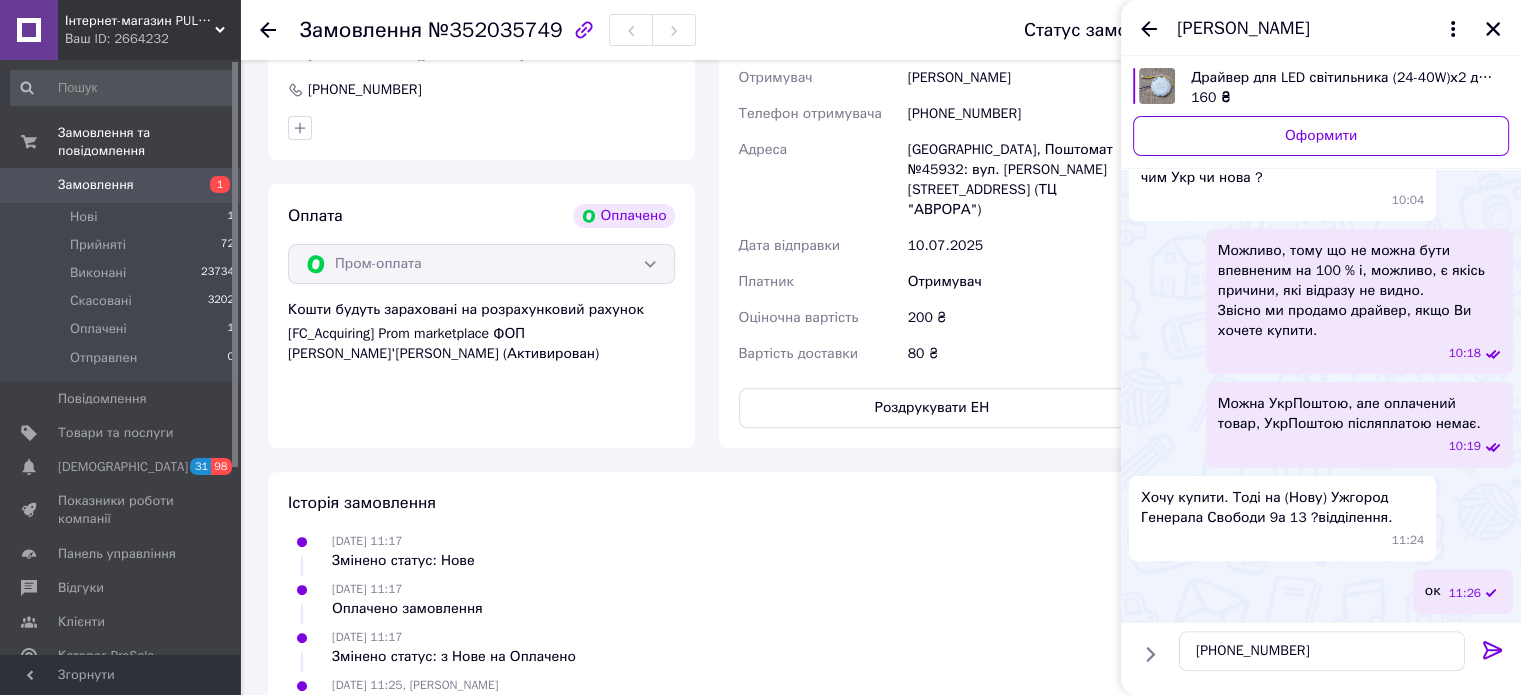 drag, startPoint x: 1349, startPoint y: 28, endPoint x: 1282, endPoint y: 31, distance: 67.06713 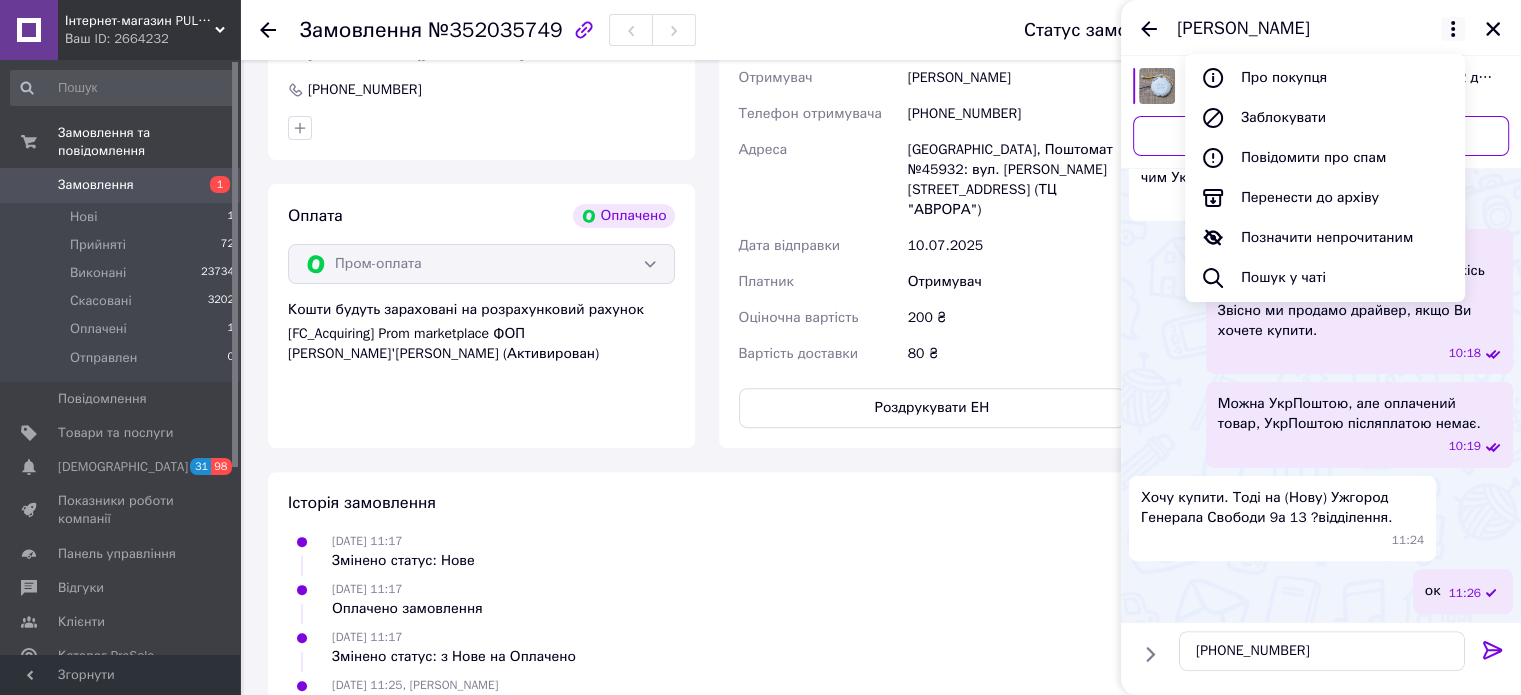 click 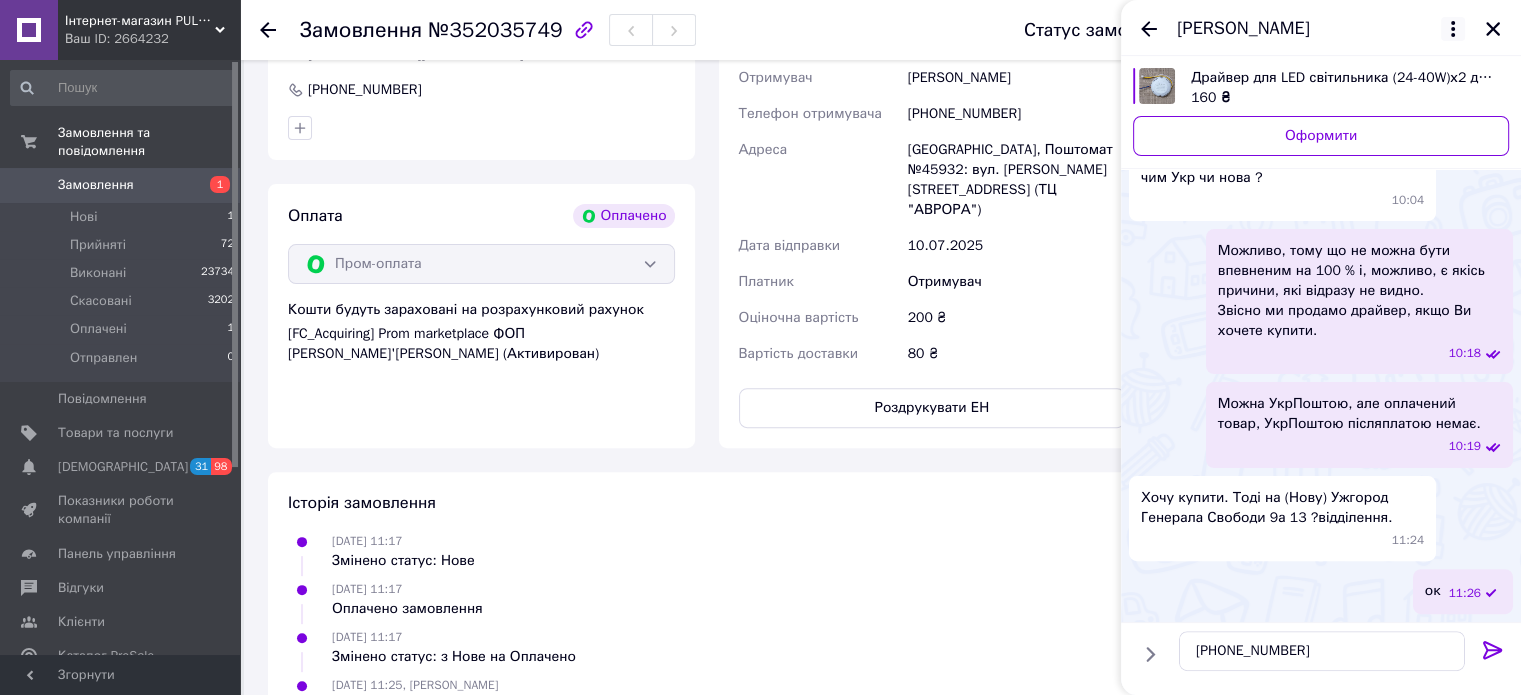 click 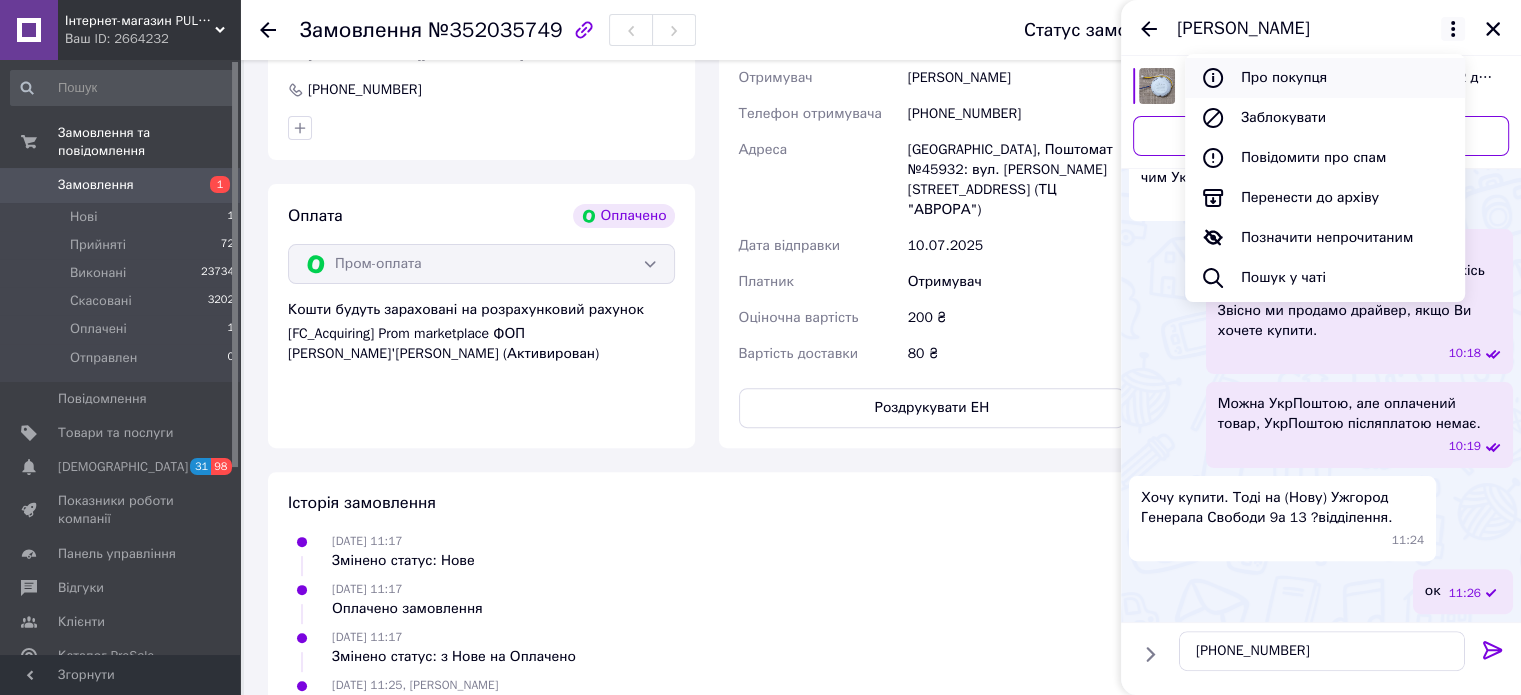 click on "Про покупця" at bounding box center [1325, 78] 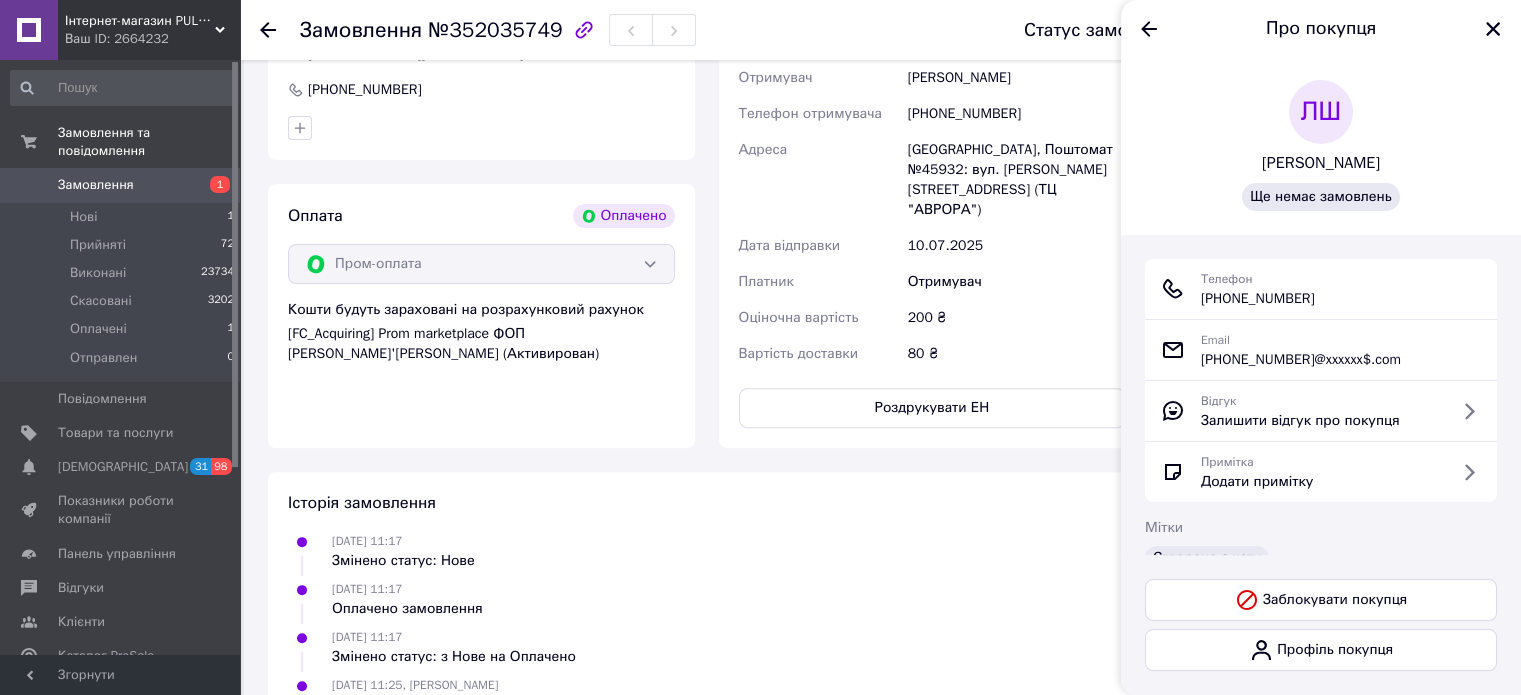 drag, startPoint x: 1397, startPoint y: 162, endPoint x: 1245, endPoint y: 167, distance: 152.08221 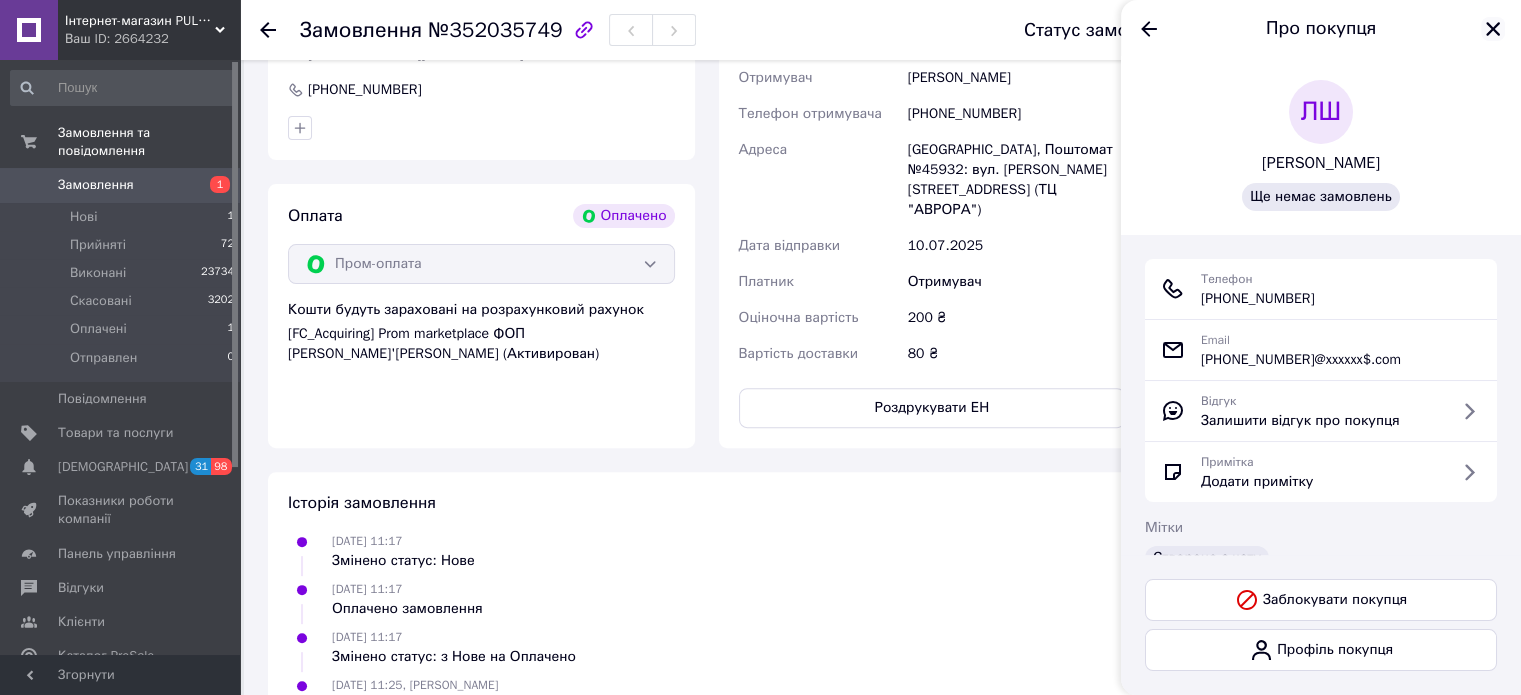 click 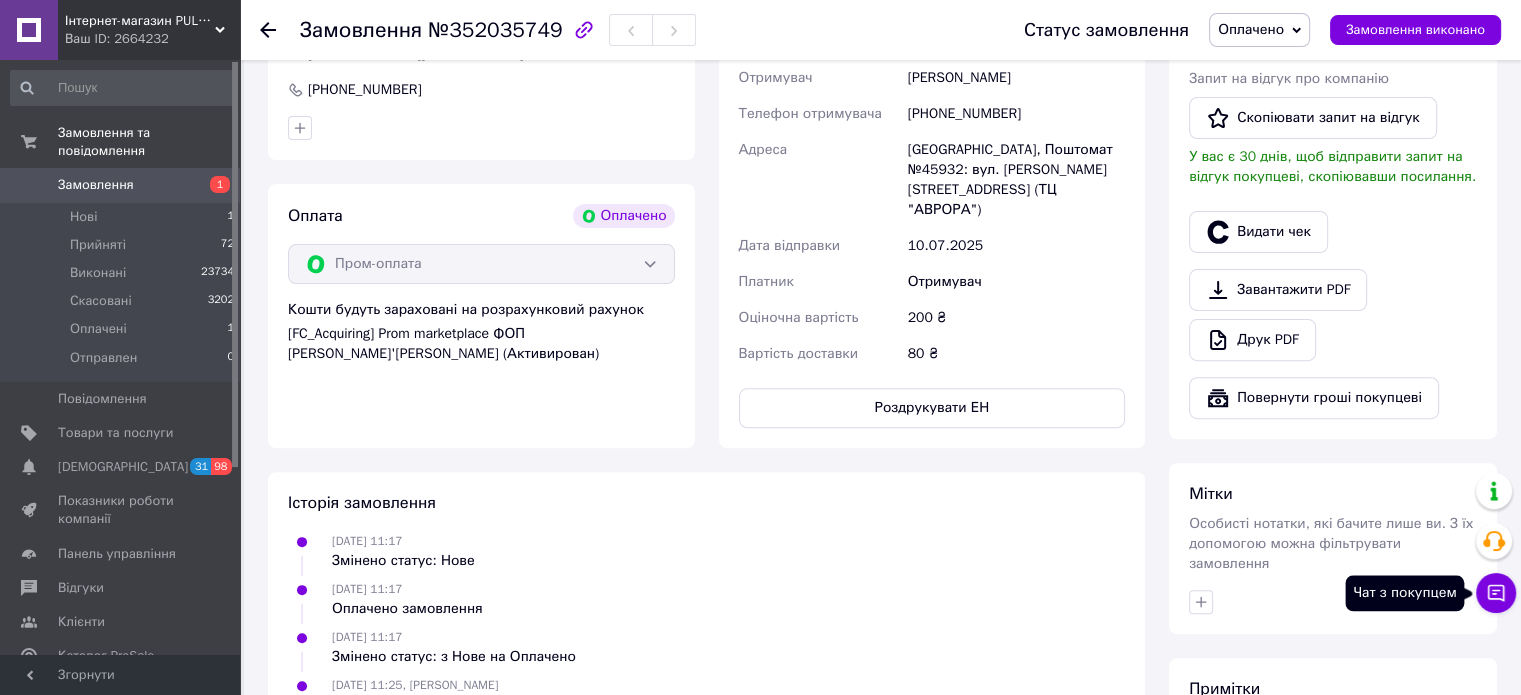 click 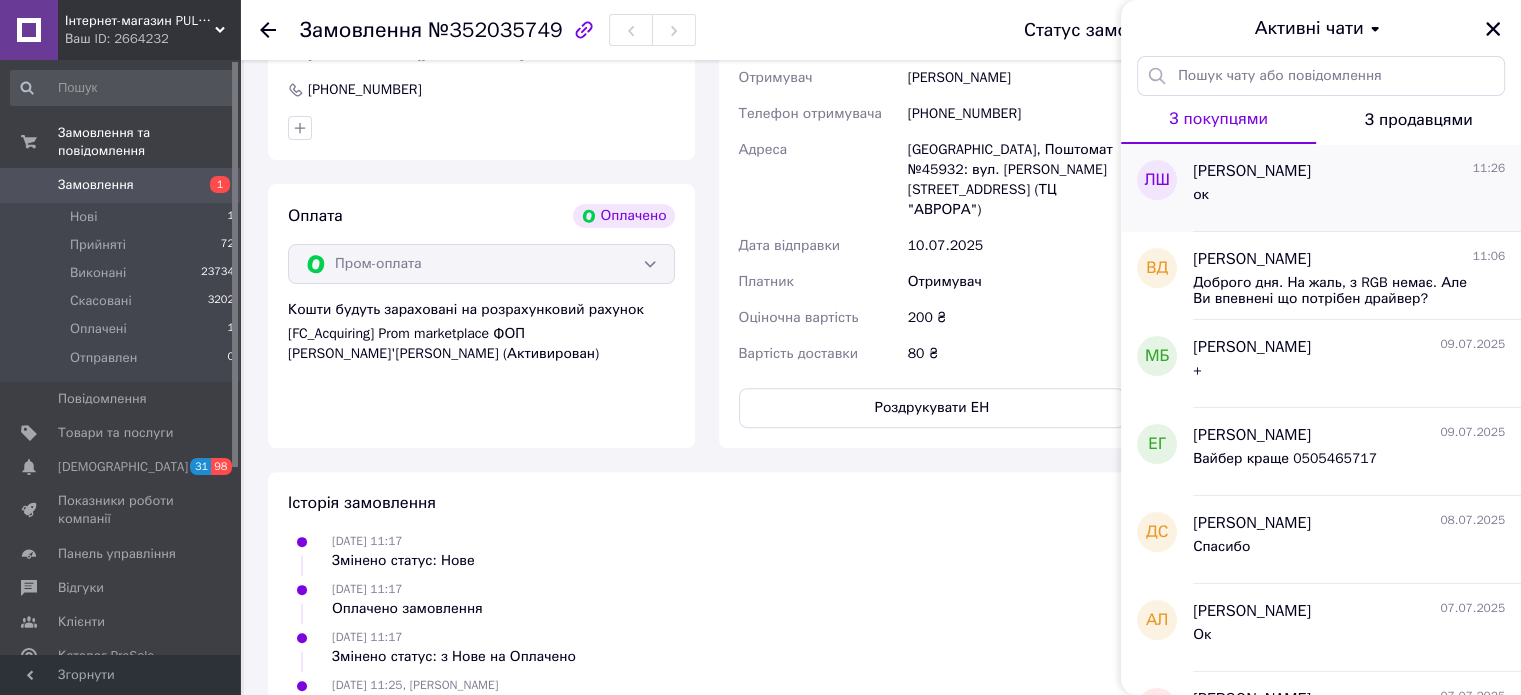 click on "ок" at bounding box center (1349, 199) 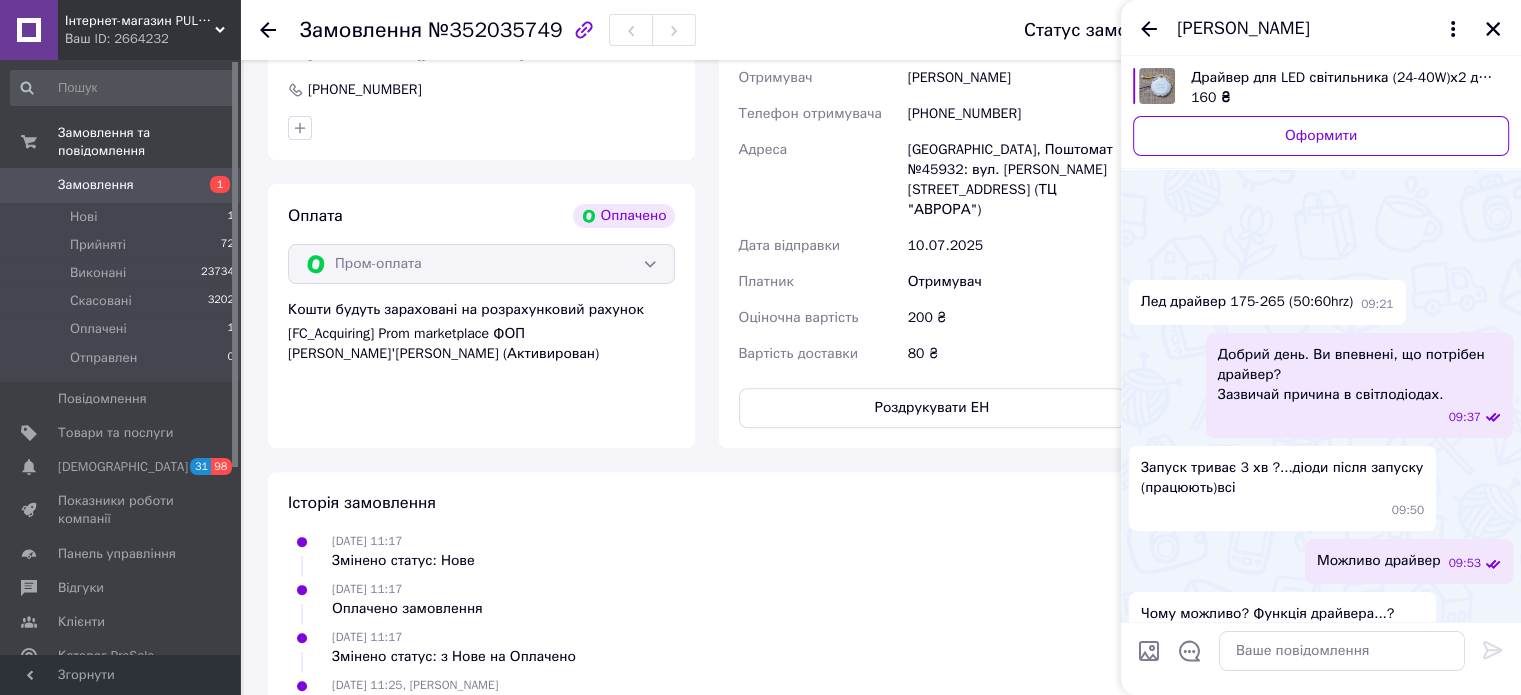 scroll, scrollTop: 476, scrollLeft: 0, axis: vertical 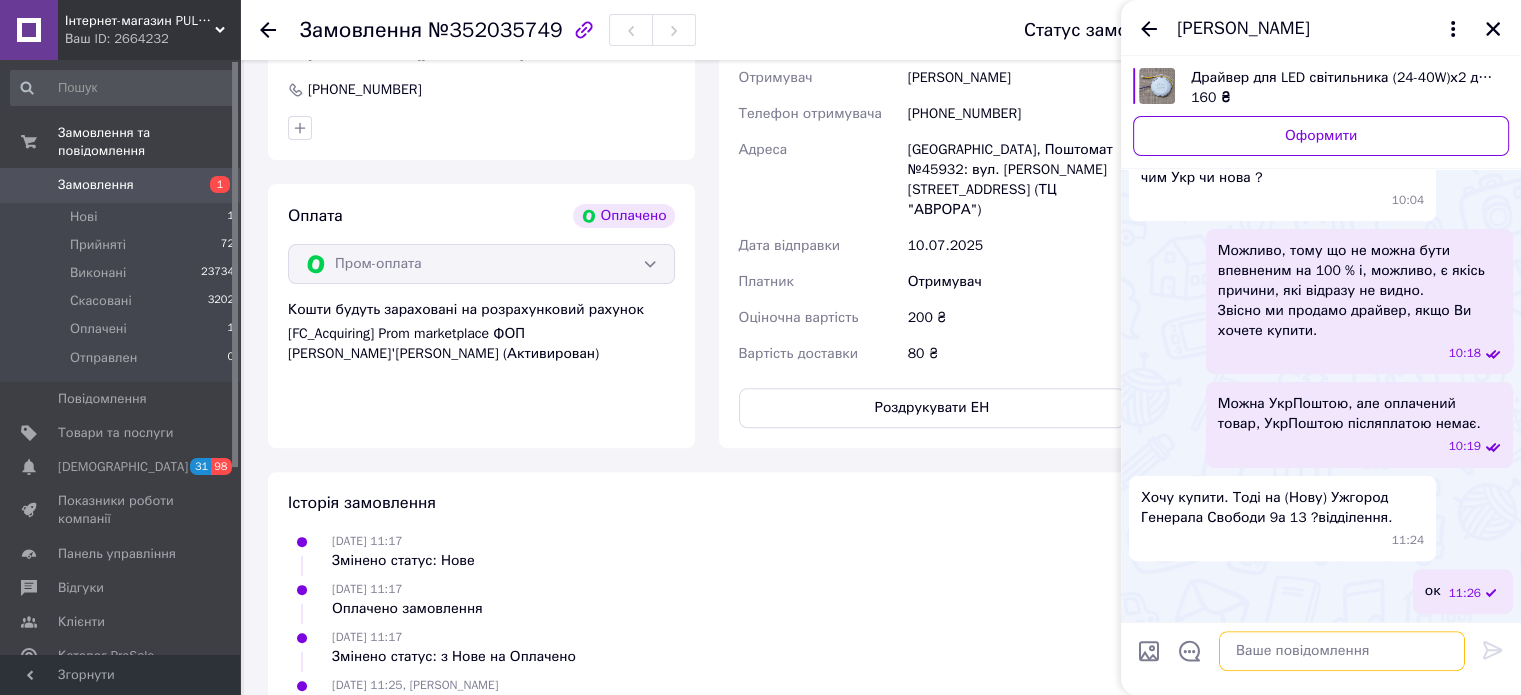 click at bounding box center [1342, 651] 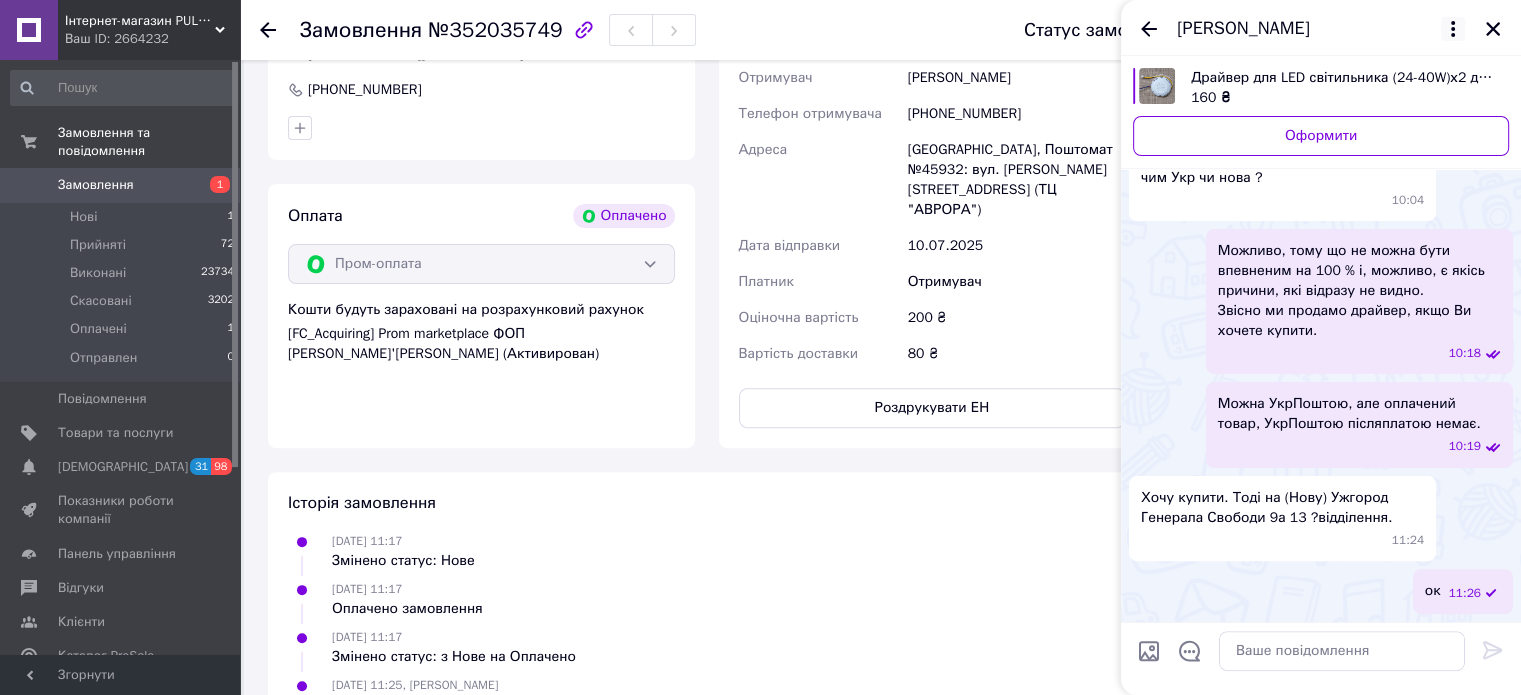 click 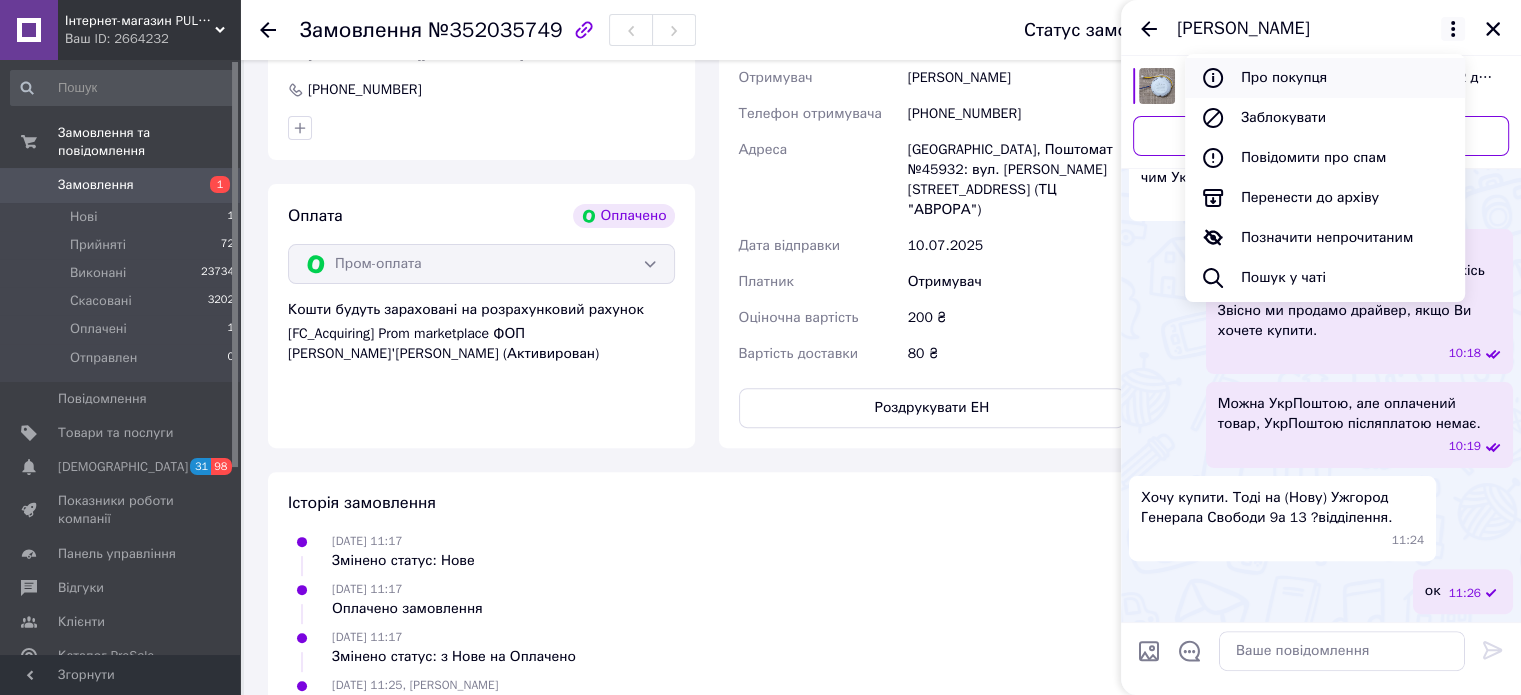 click on "Про покупця" at bounding box center (1325, 78) 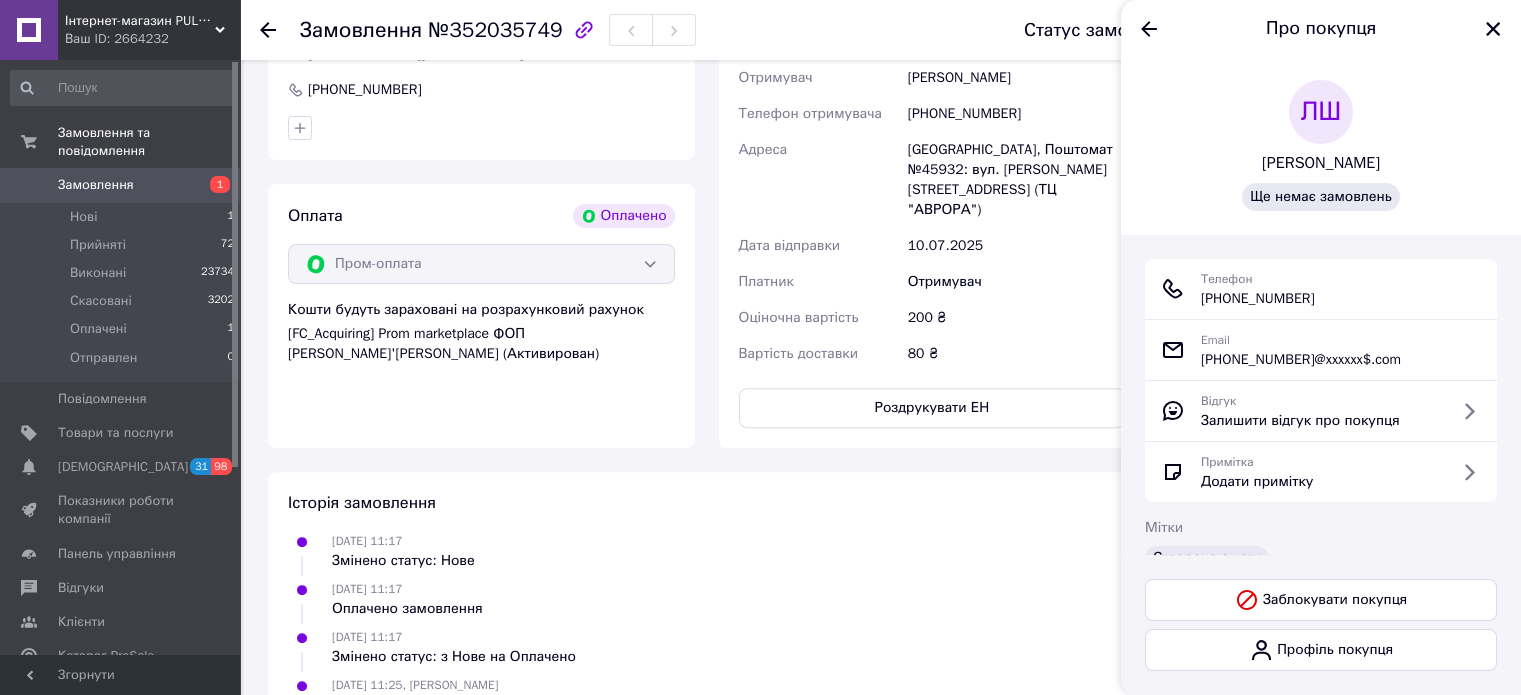 drag, startPoint x: 1344, startPoint y: 295, endPoint x: 1244, endPoint y: 299, distance: 100.07997 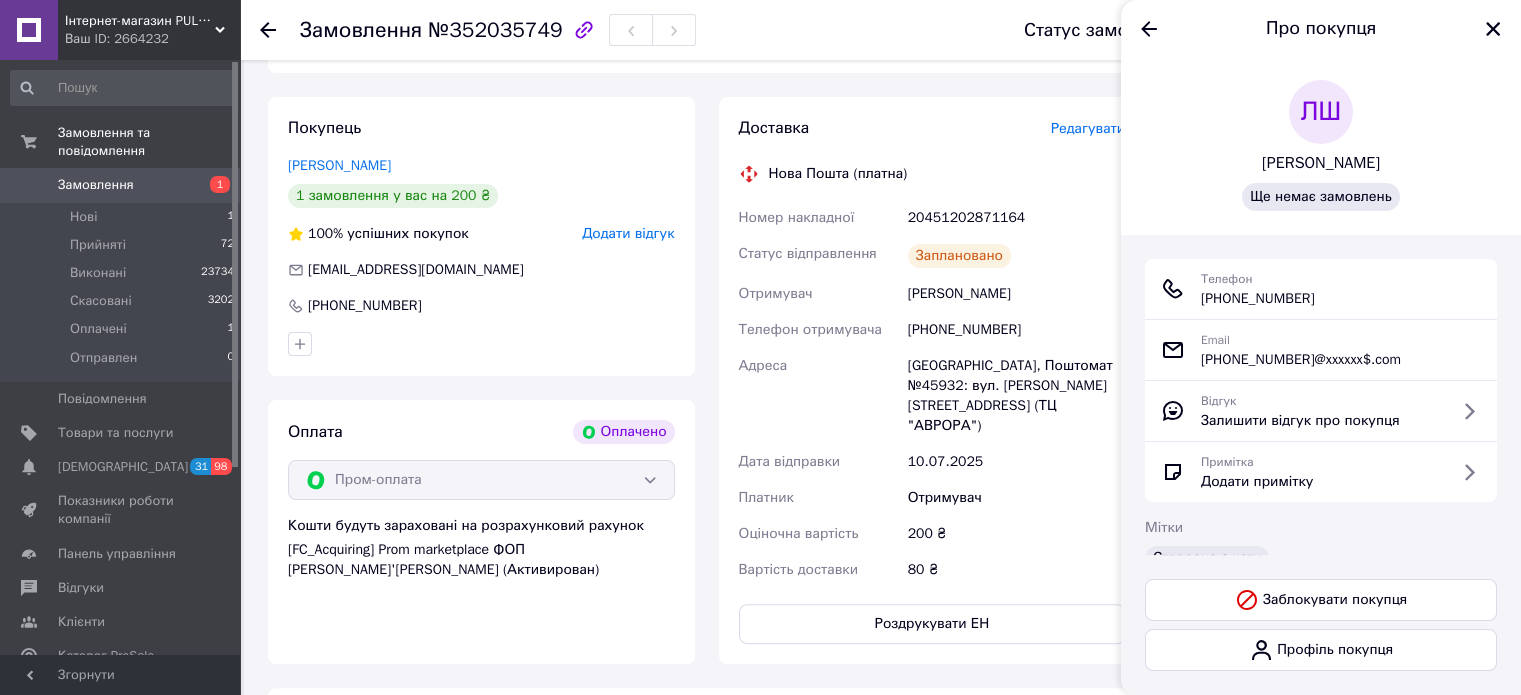 scroll, scrollTop: 300, scrollLeft: 0, axis: vertical 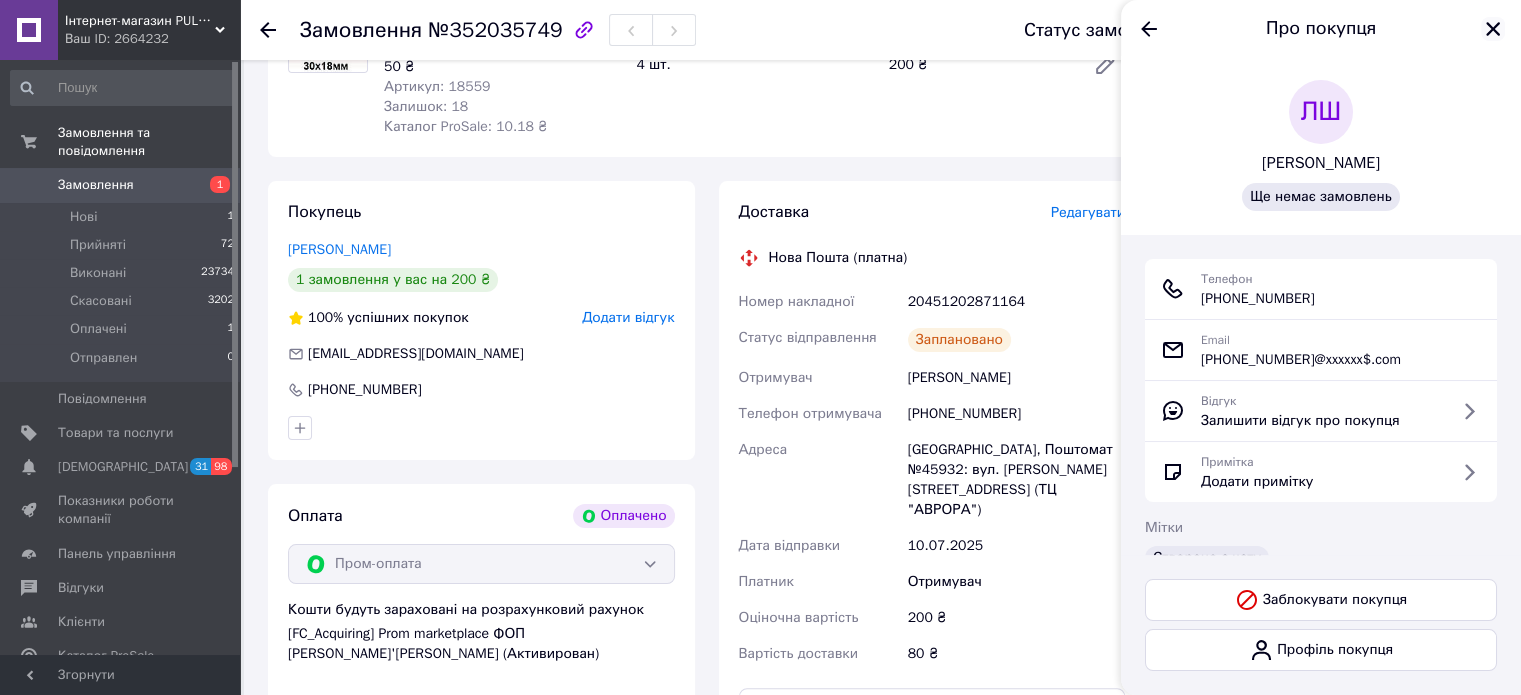 click 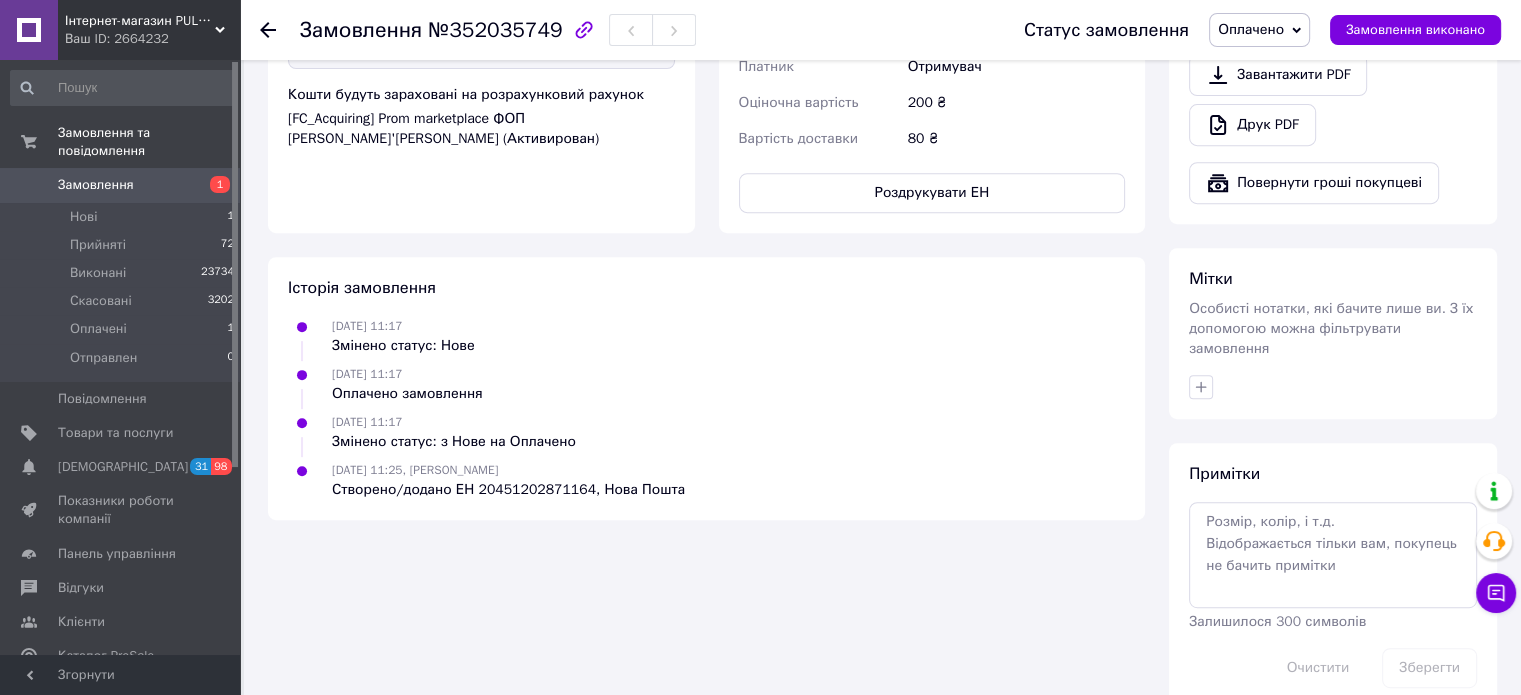 scroll, scrollTop: 830, scrollLeft: 0, axis: vertical 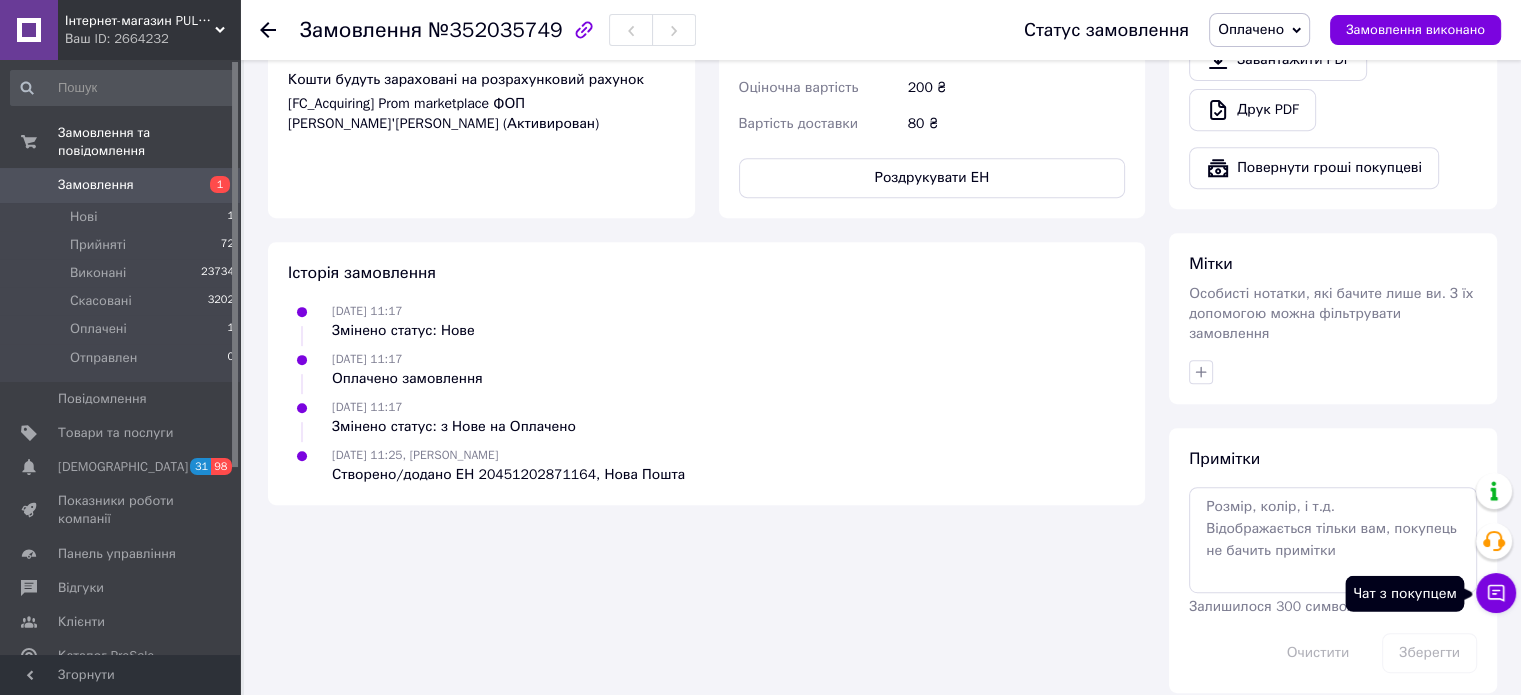 click 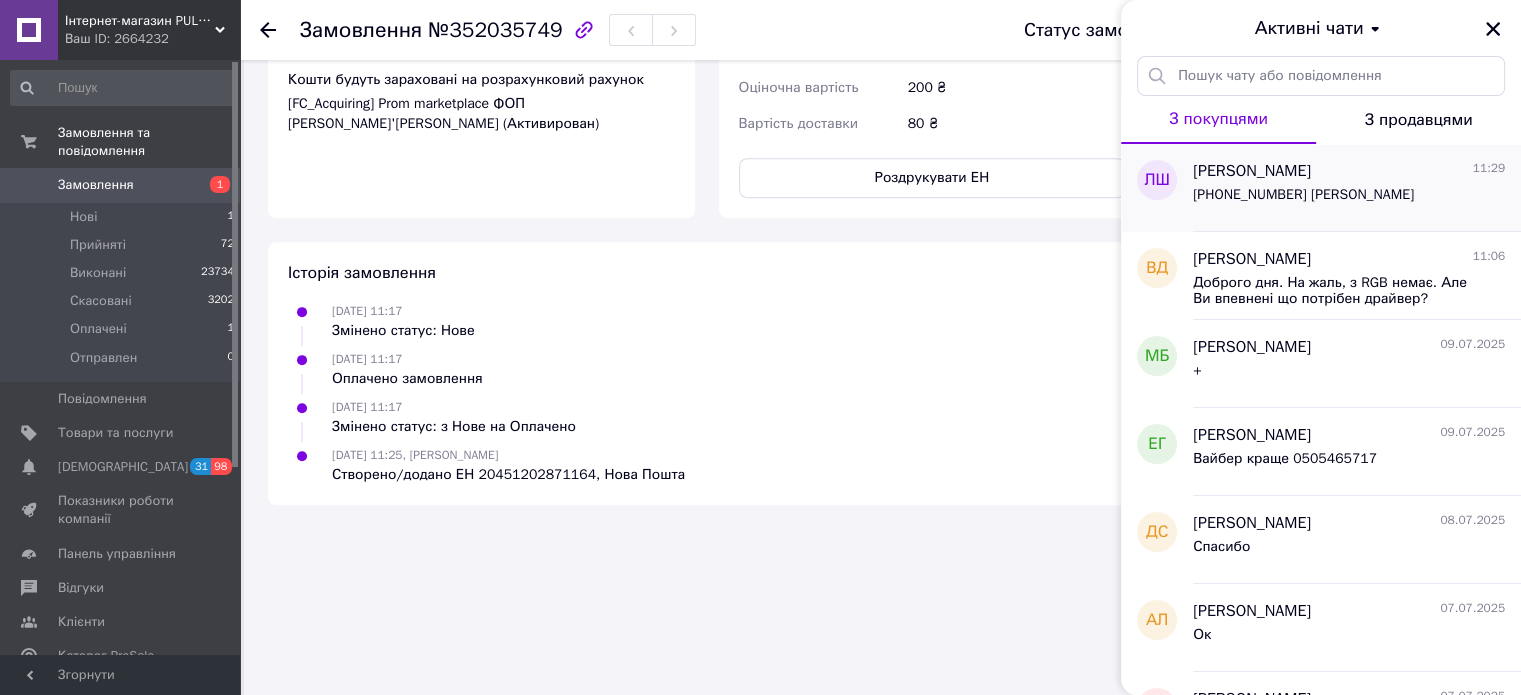 click on "+380 (97) 627-05-57
Любомир Шаблій" at bounding box center (1349, 199) 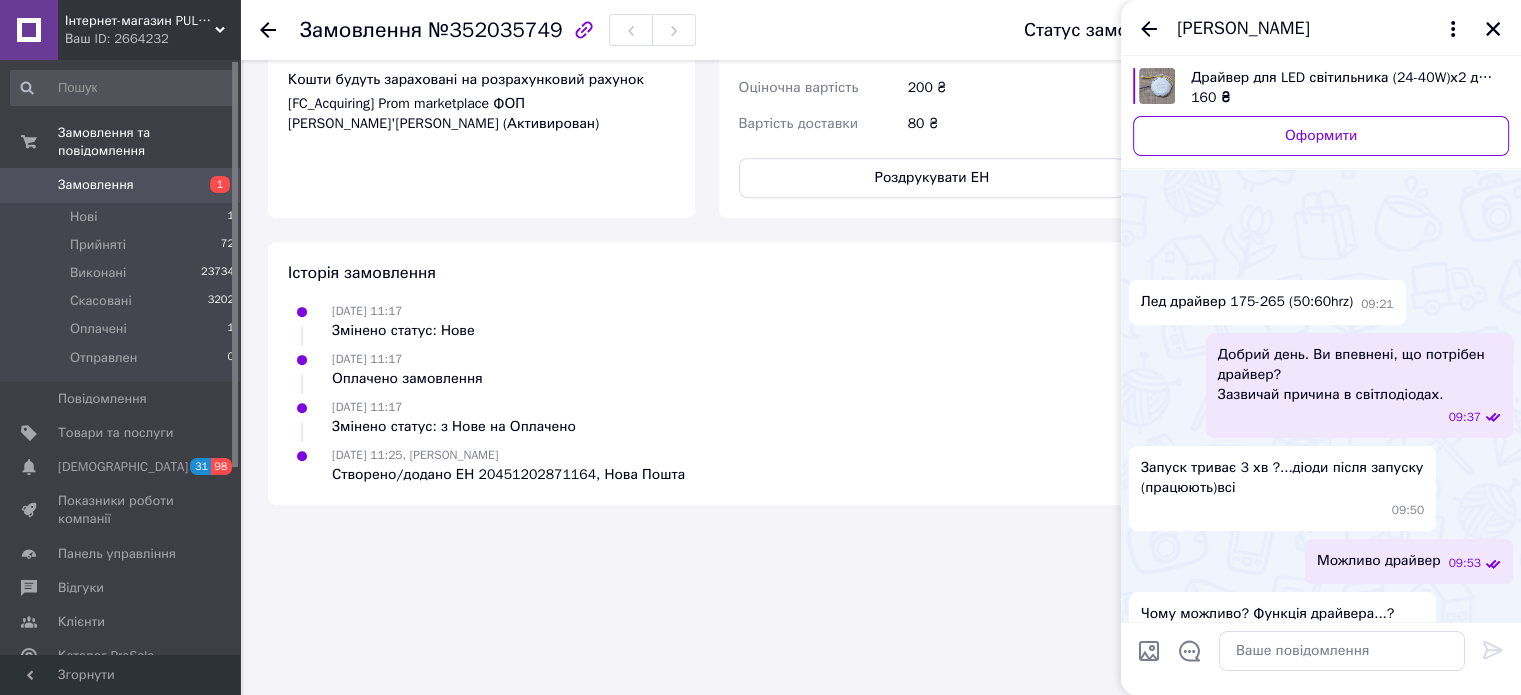 scroll, scrollTop: 548, scrollLeft: 0, axis: vertical 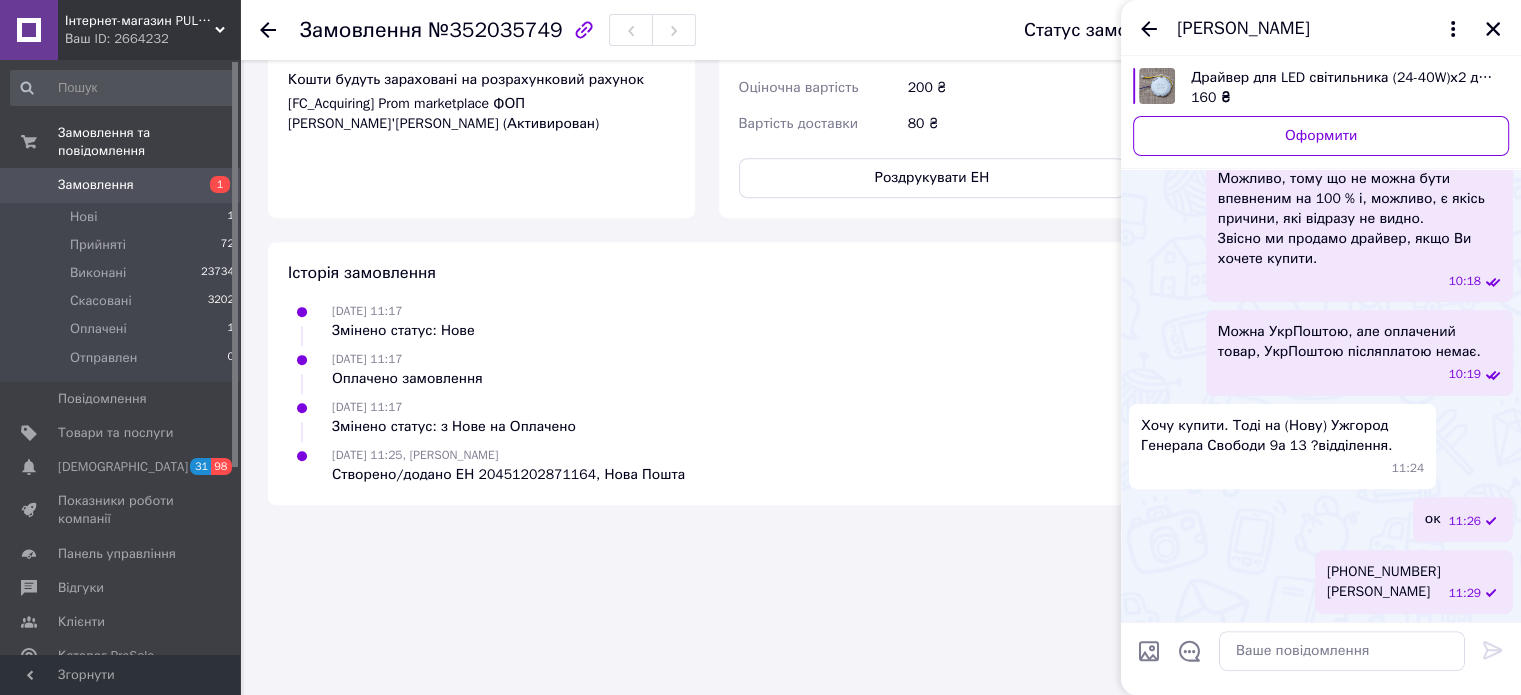 click on "Драйвер для LED світильника (24-40W)х2 два кольори230мА роз'єм 3 конт. 68мм або 58мм код 18588" at bounding box center [1342, 78] 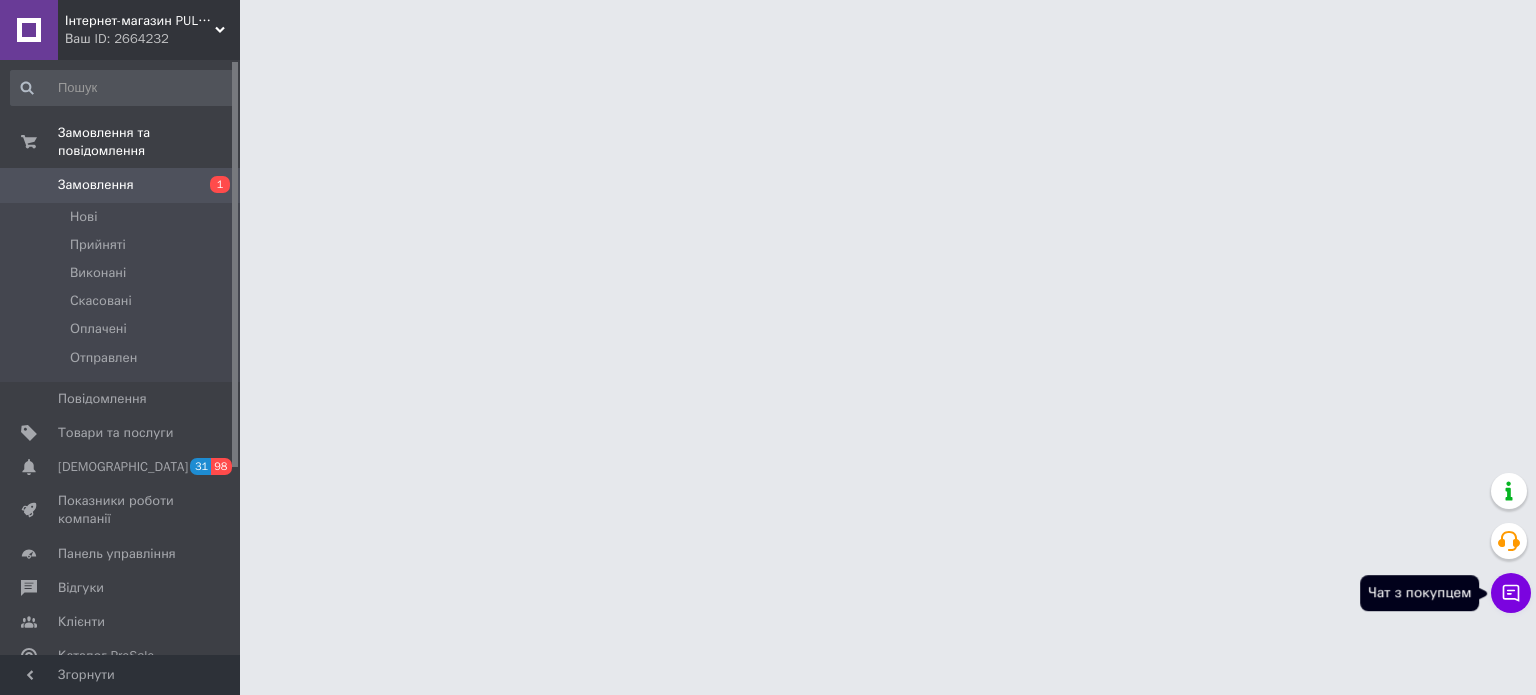 scroll, scrollTop: 0, scrollLeft: 0, axis: both 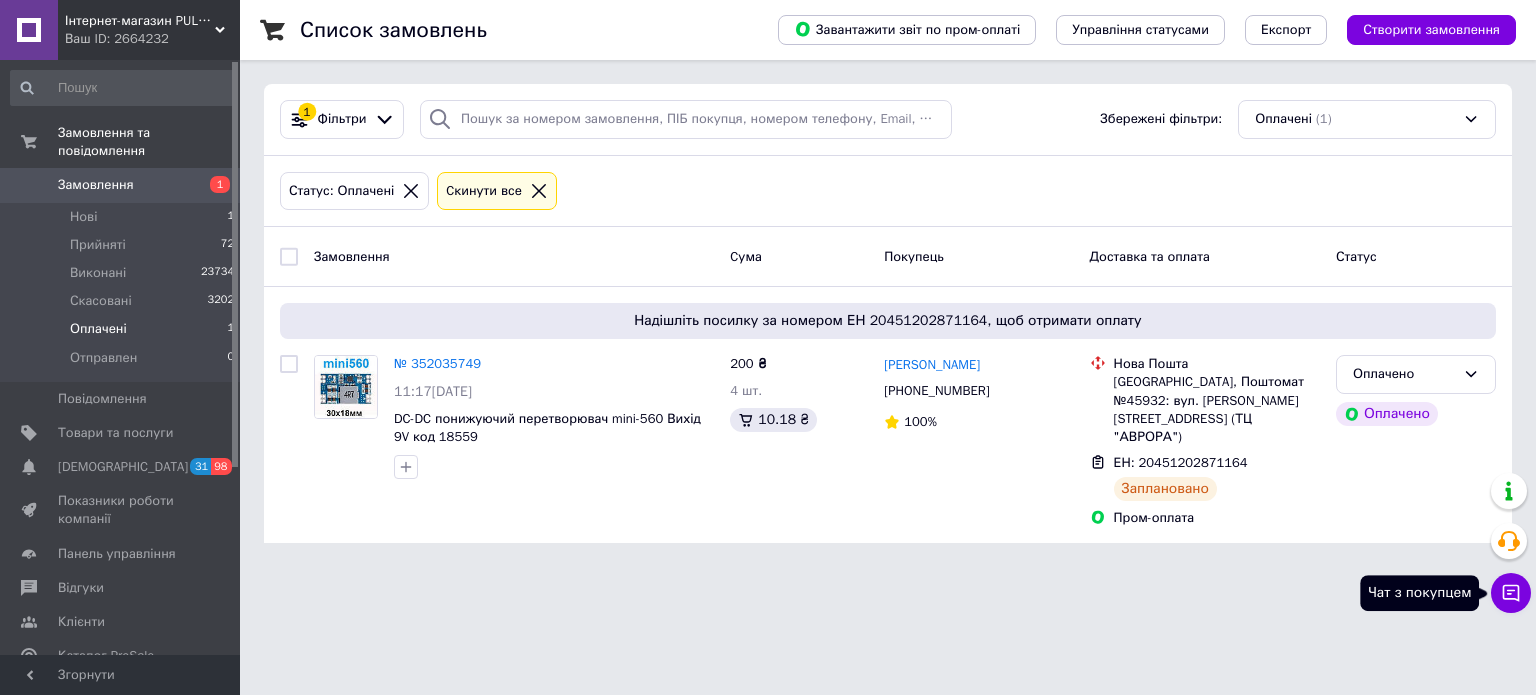 click 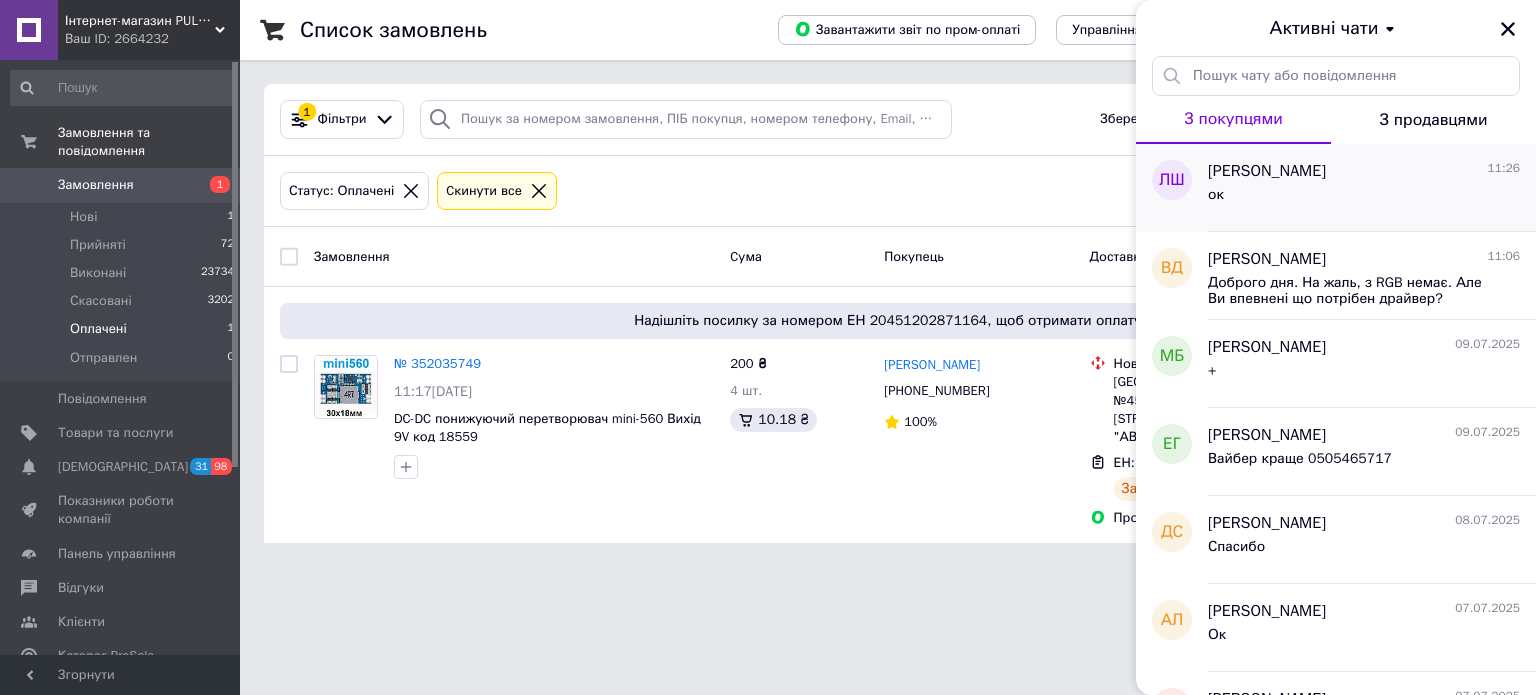 click on "[PERSON_NAME]" at bounding box center [1267, 171] 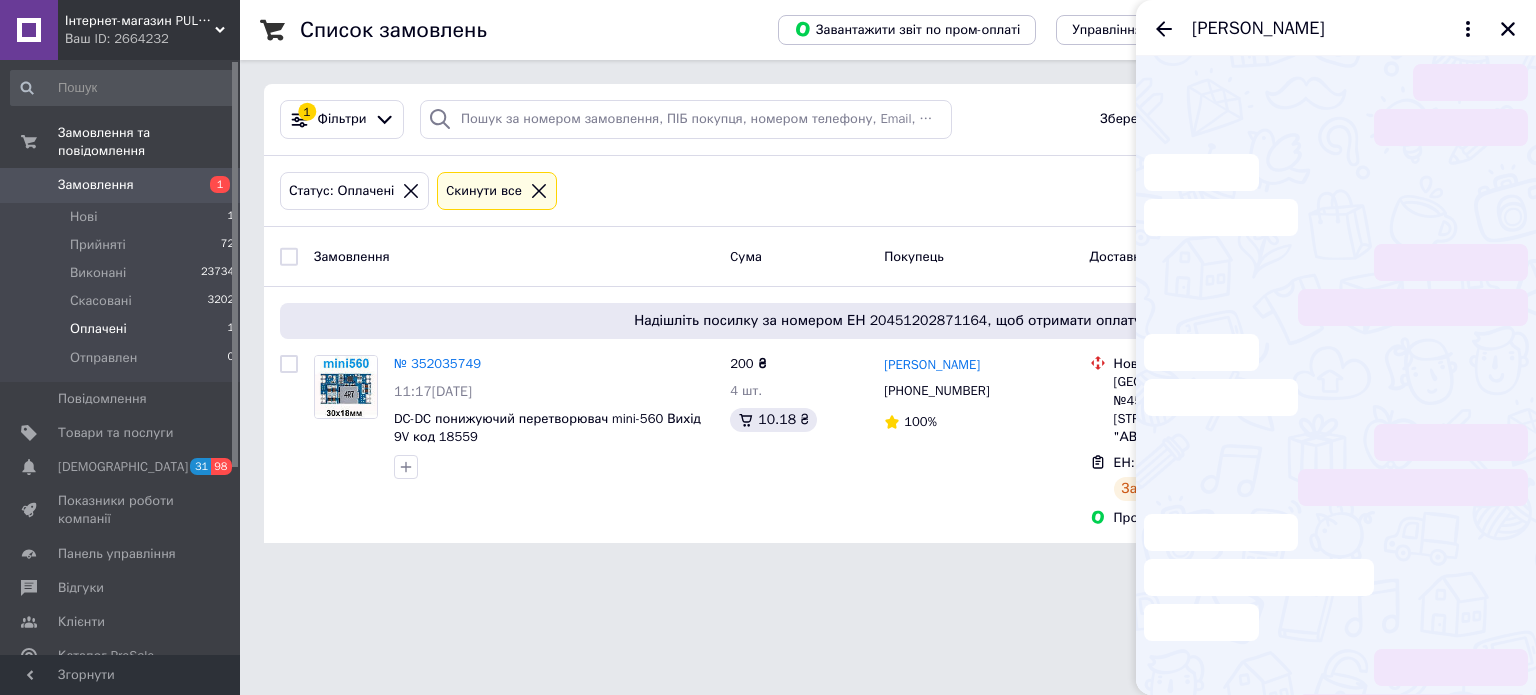 scroll, scrollTop: 476, scrollLeft: 0, axis: vertical 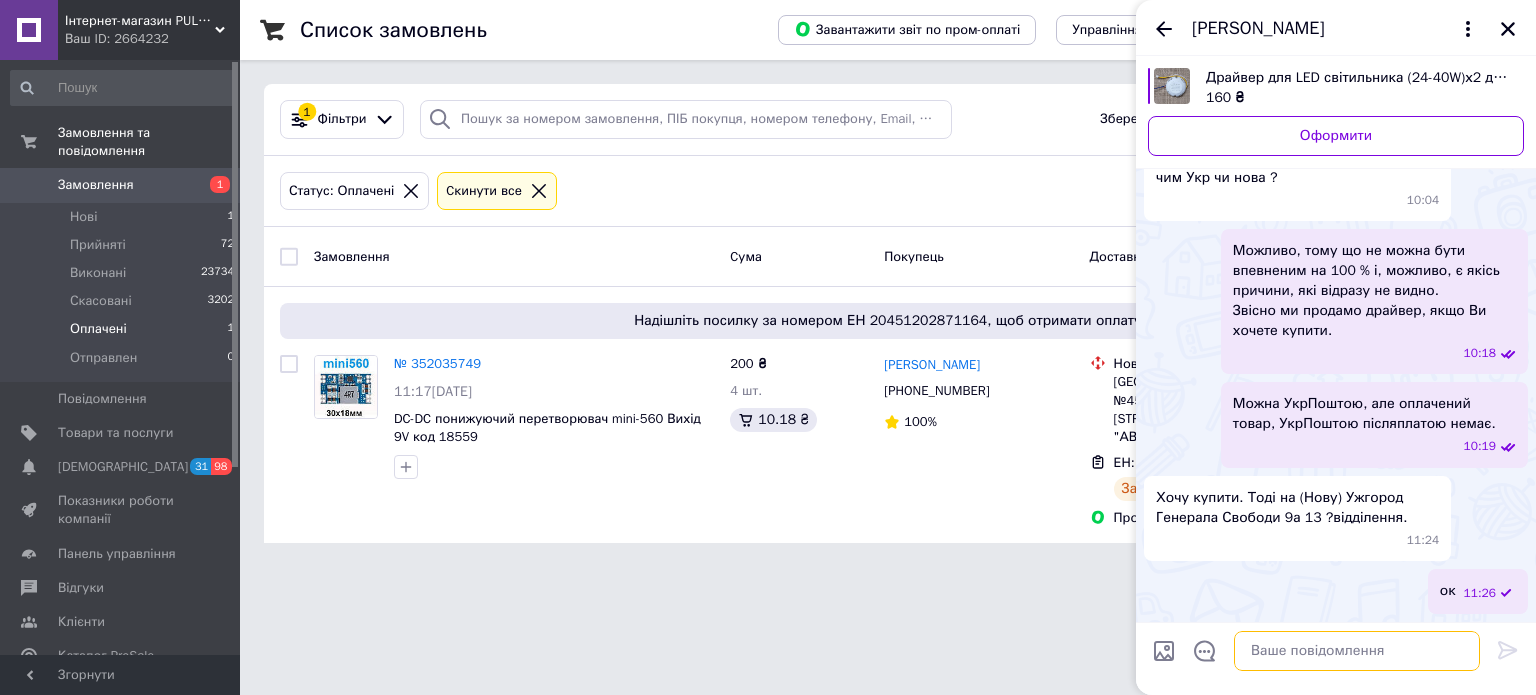 click at bounding box center [1357, 651] 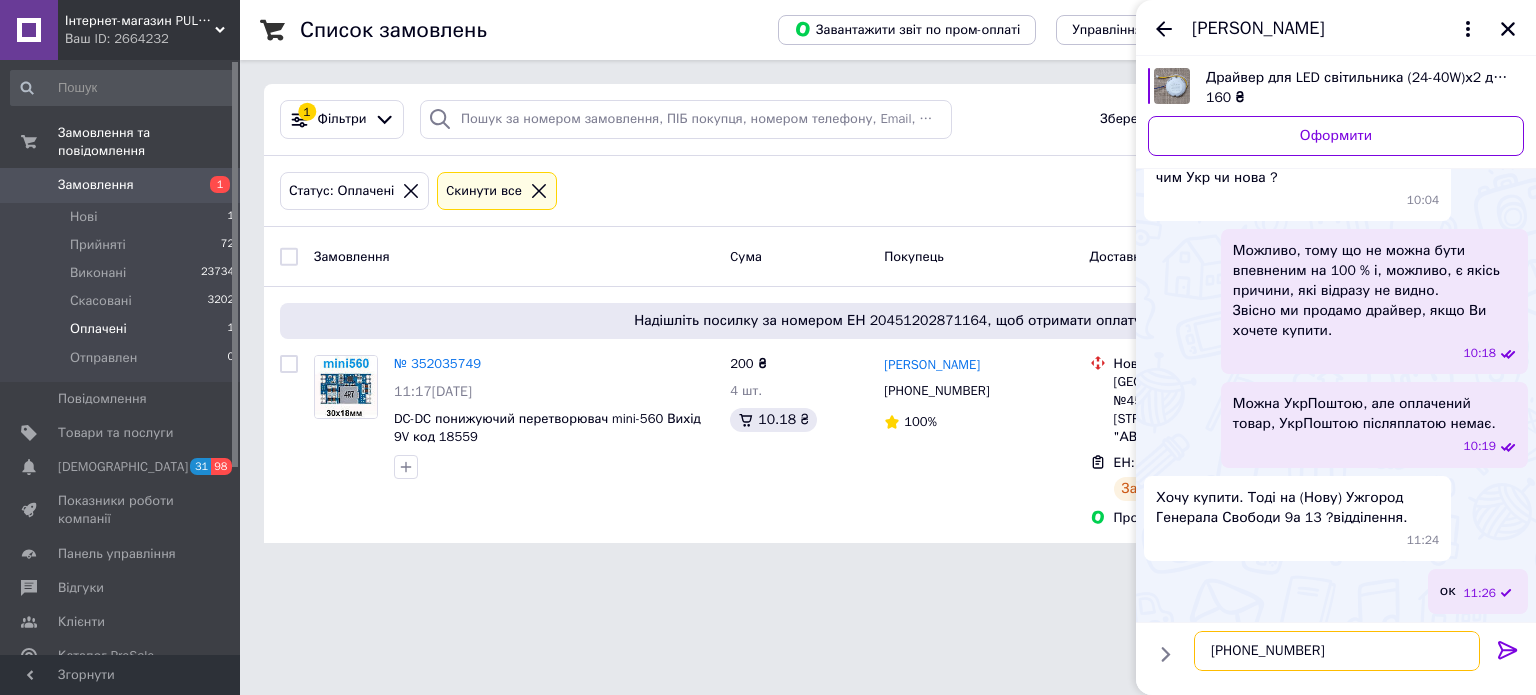 scroll, scrollTop: 12, scrollLeft: 0, axis: vertical 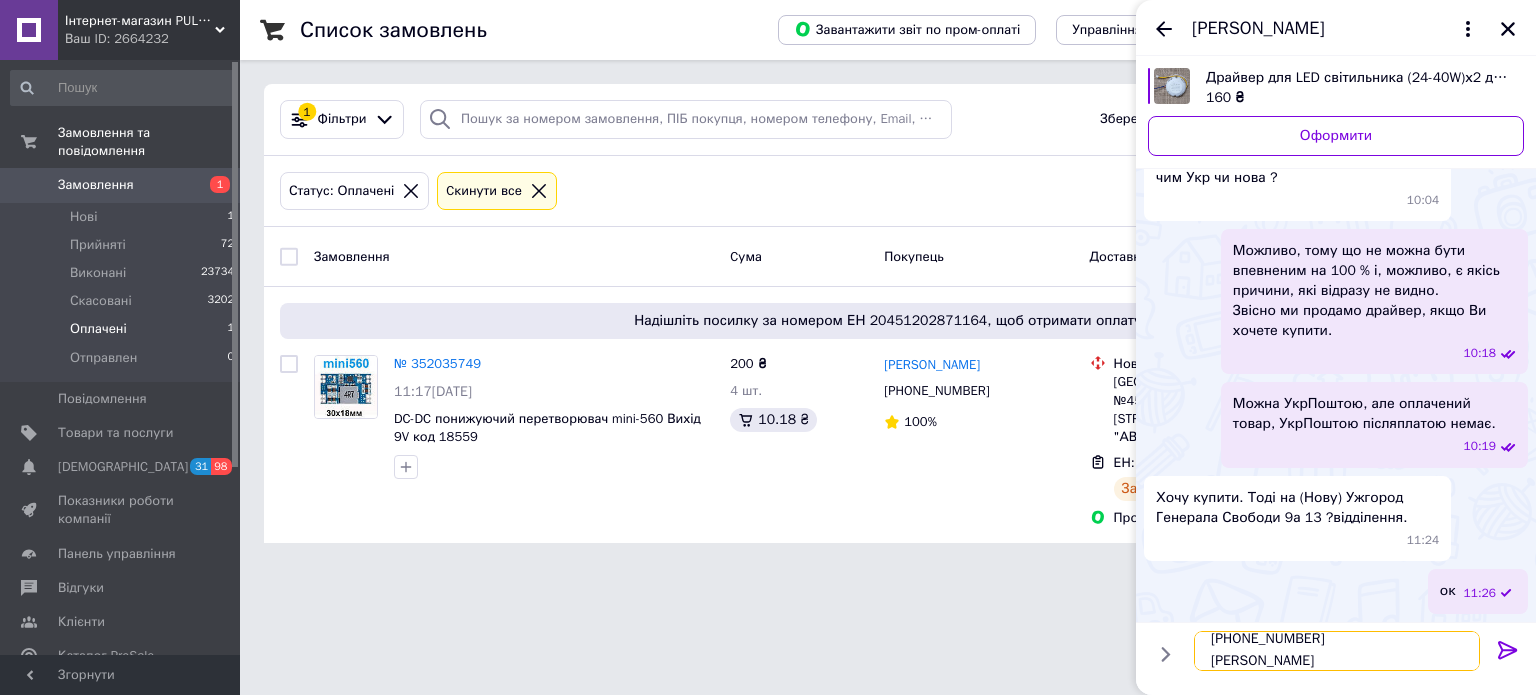 type on "+380 (97) 627-05-57
Любомир Шаблій" 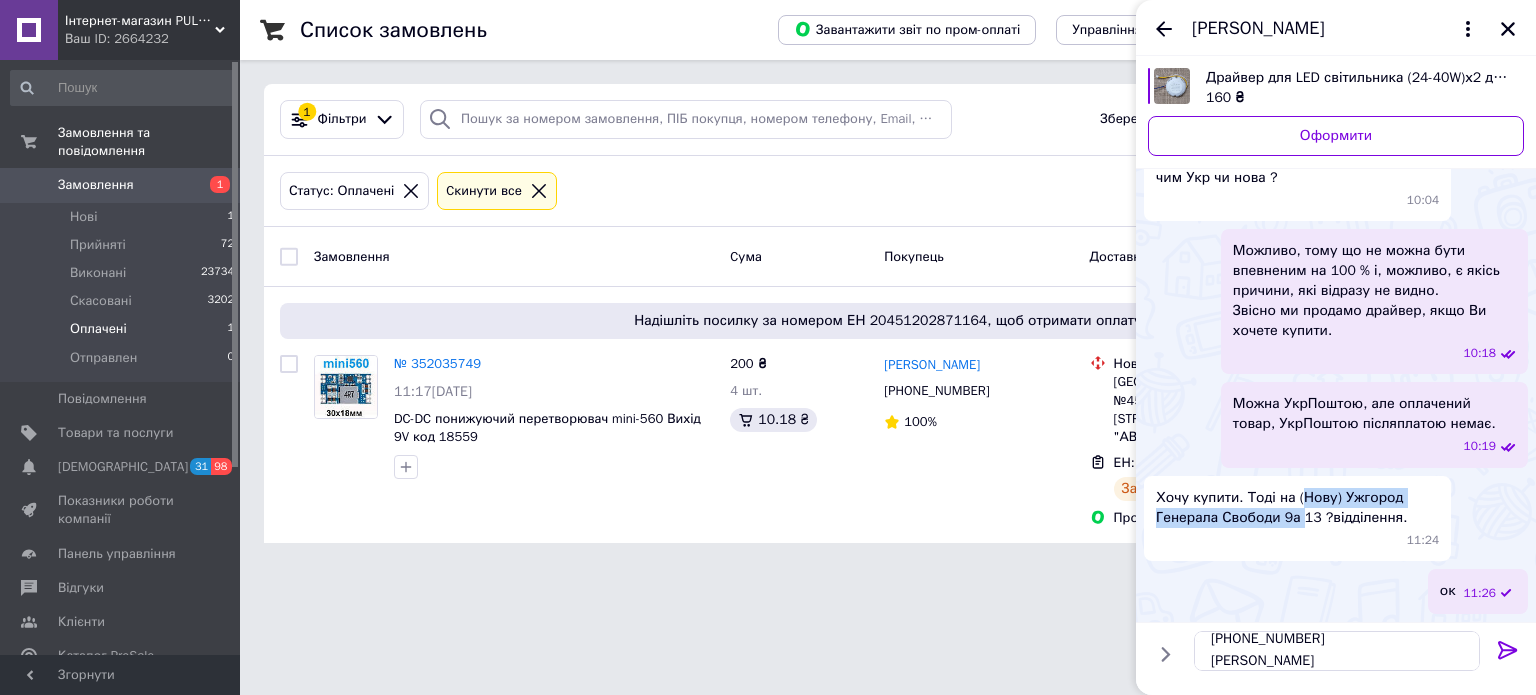 drag, startPoint x: 1293, startPoint y: 524, endPoint x: 1295, endPoint y: 497, distance: 27.073973 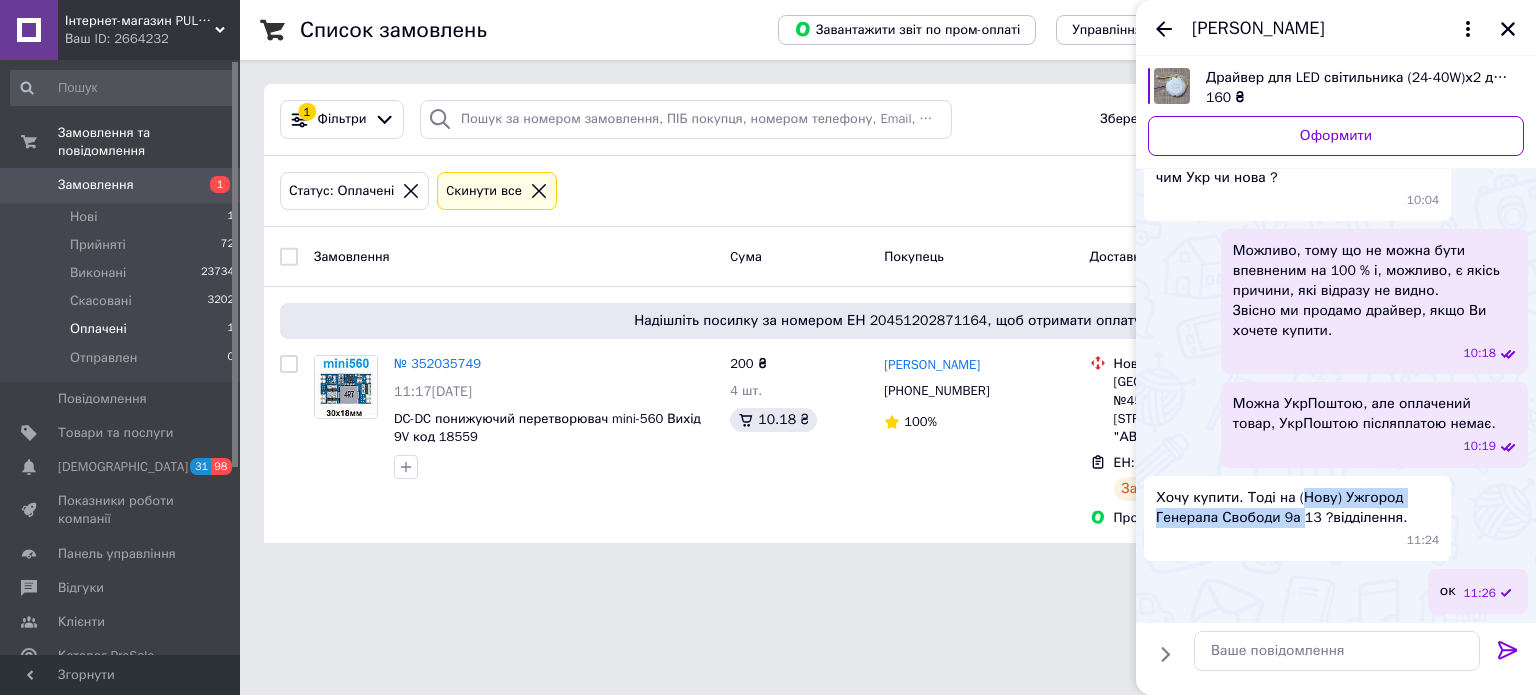 scroll, scrollTop: 0, scrollLeft: 0, axis: both 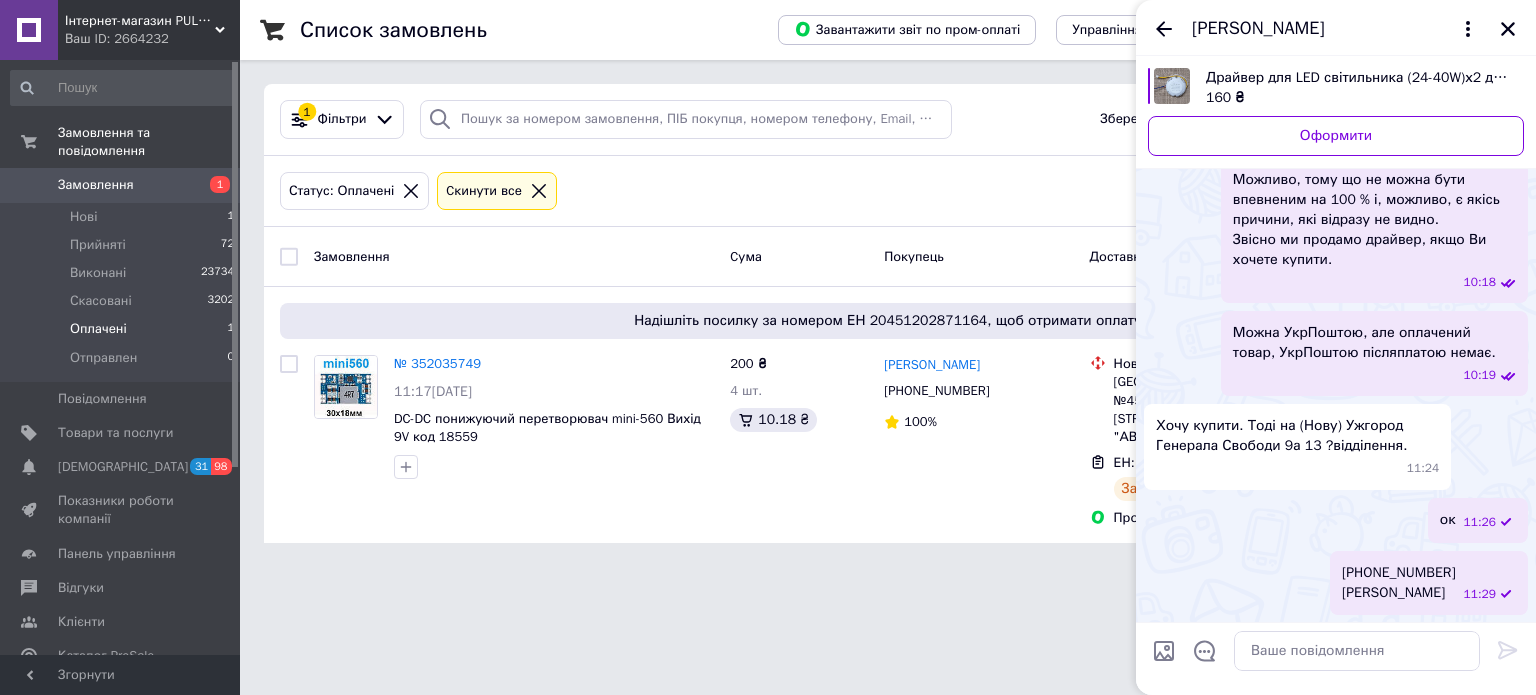 click on "Інтернет-магазин PULTSHOP Ваш ID: 2664232 Сайт Інтернет-магазин PULTSHOP Кабінет покупця Перевірити стан системи Сторінка на порталі Довідка Вийти Замовлення та повідомлення Замовлення 1 Нові 1 Прийняті 72 Виконані 23734 Скасовані 3202 Оплачені 1 Отправлен 0 Повідомлення 0 Товари та послуги Сповіщення 31 98 Показники роботи компанії Панель управління Відгуки Клієнти Каталог ProSale Аналітика Інструменти веб-майстра та SEO Управління сайтом Гаманець компанії Маркет Налаштування Тарифи та рахунки Prom топ Згорнути
1" at bounding box center (768, 283) 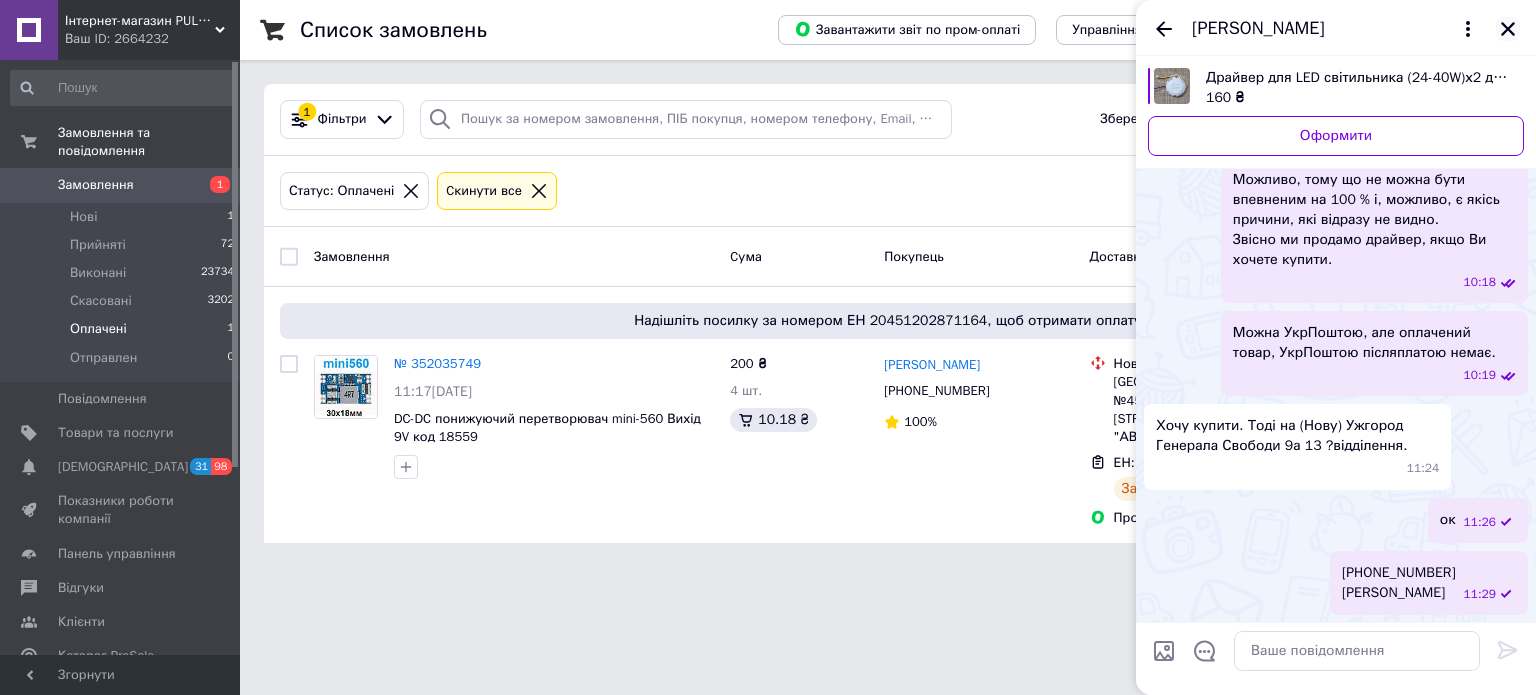 click 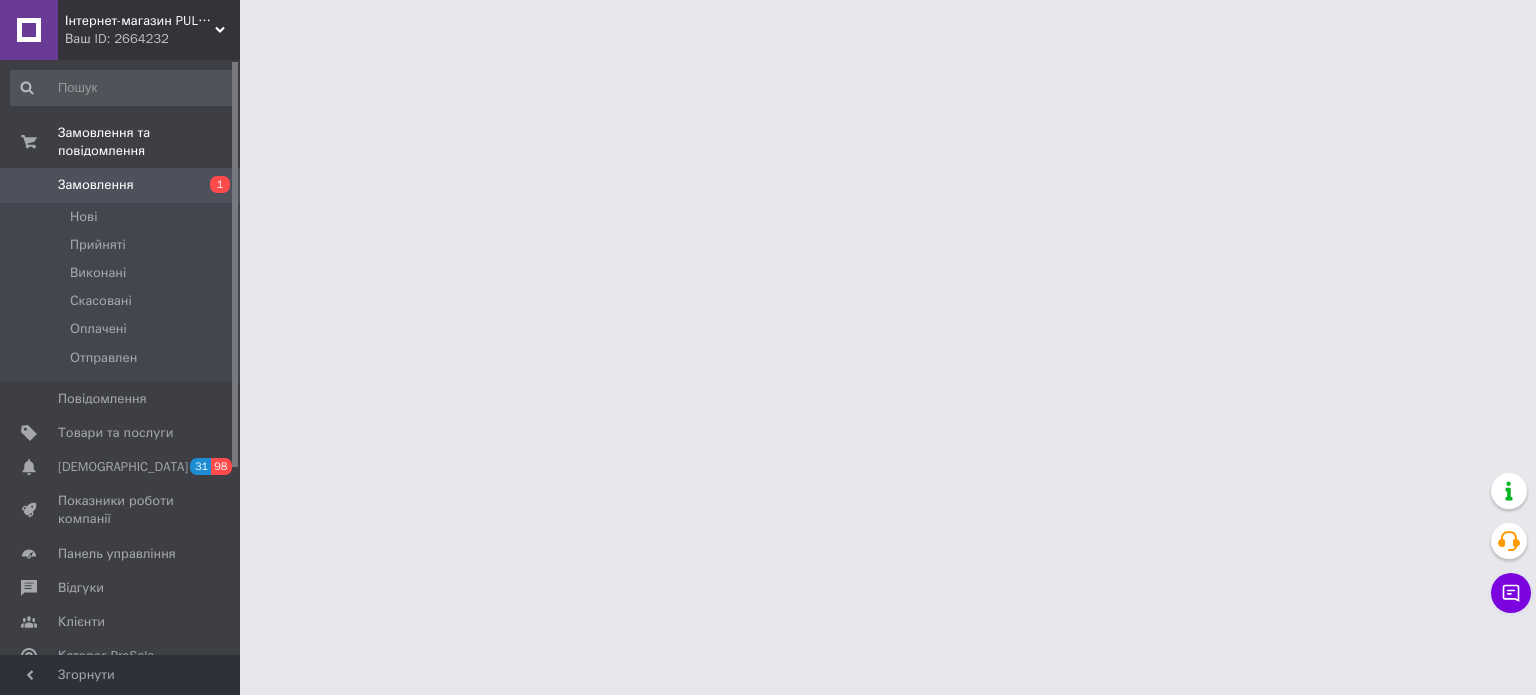scroll, scrollTop: 0, scrollLeft: 0, axis: both 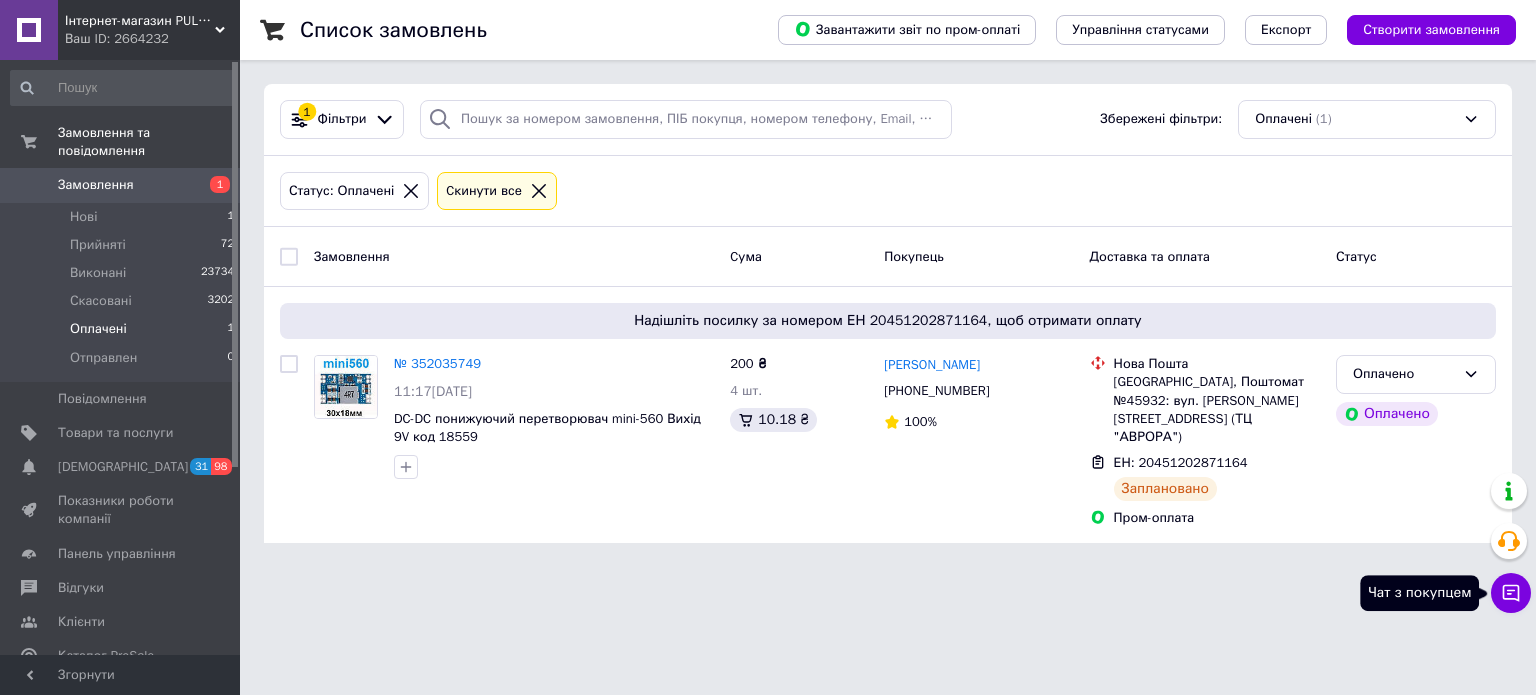 click 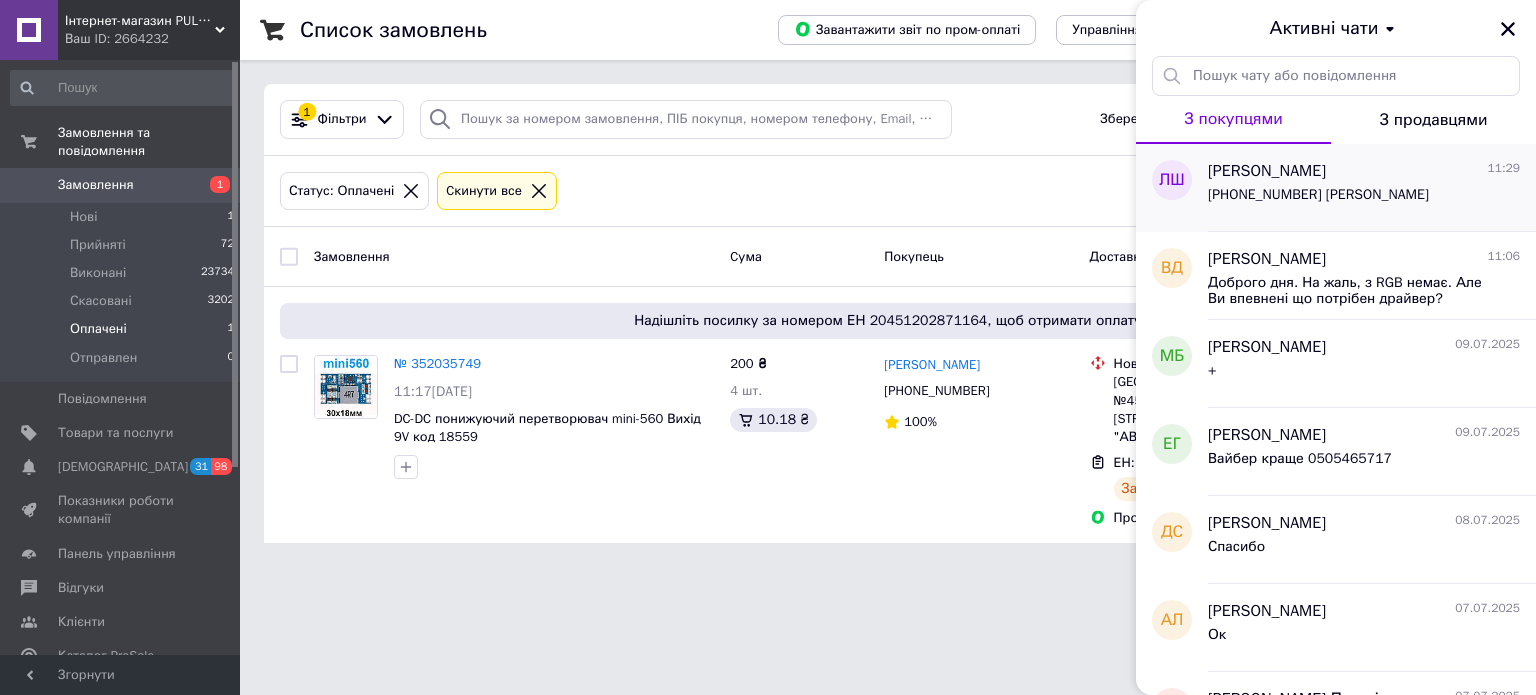 click on "+380 (97) 627-05-57
Любомир Шаблій" at bounding box center [1318, 195] 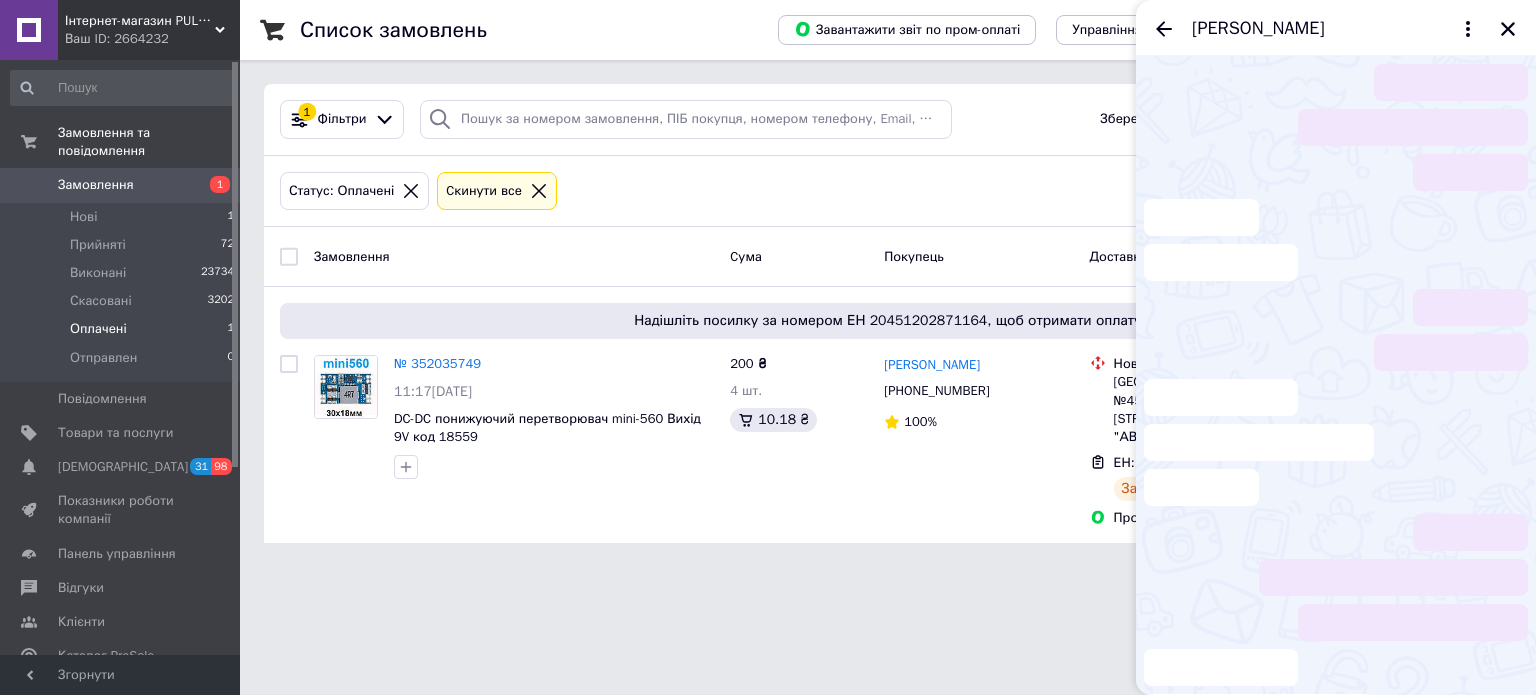 scroll, scrollTop: 548, scrollLeft: 0, axis: vertical 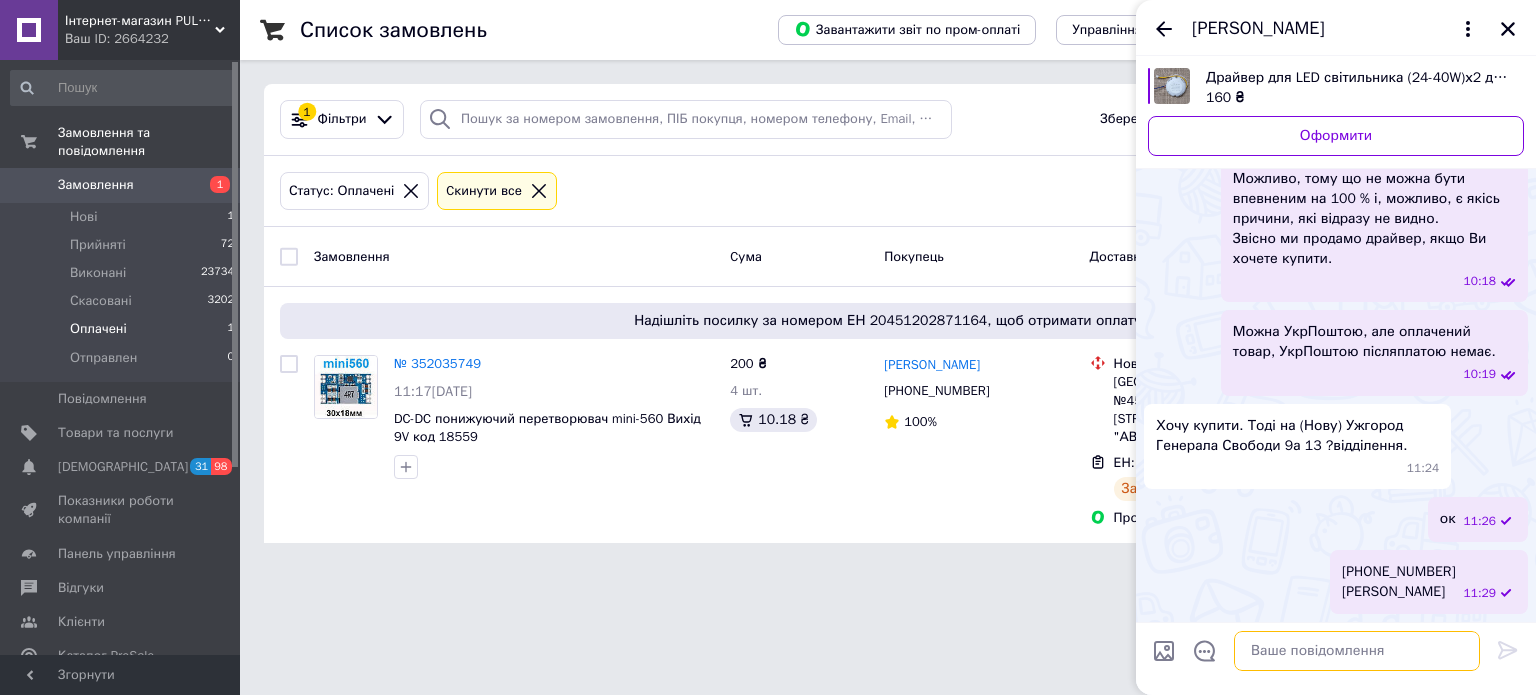 click at bounding box center (1357, 651) 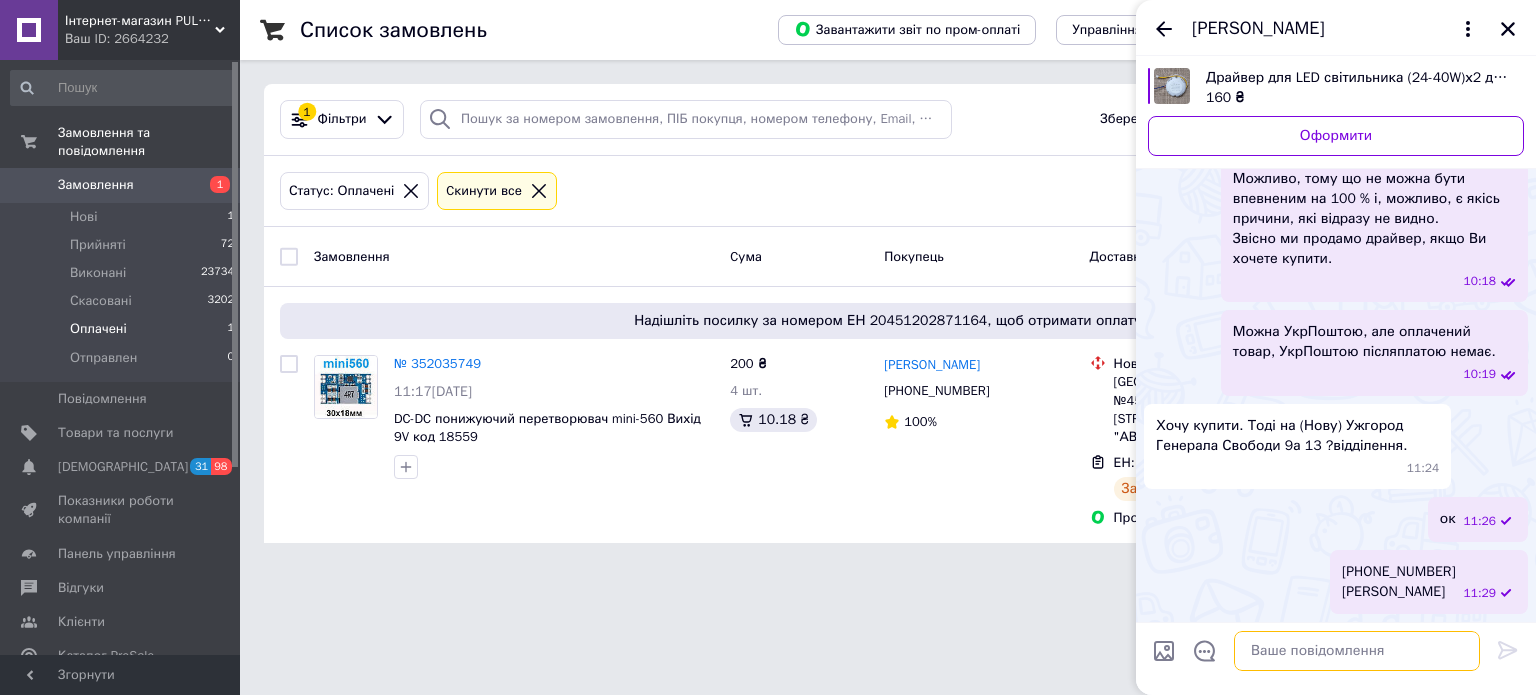paste on "https://prom.ua/p392664247-drajver-dlya-led.html" 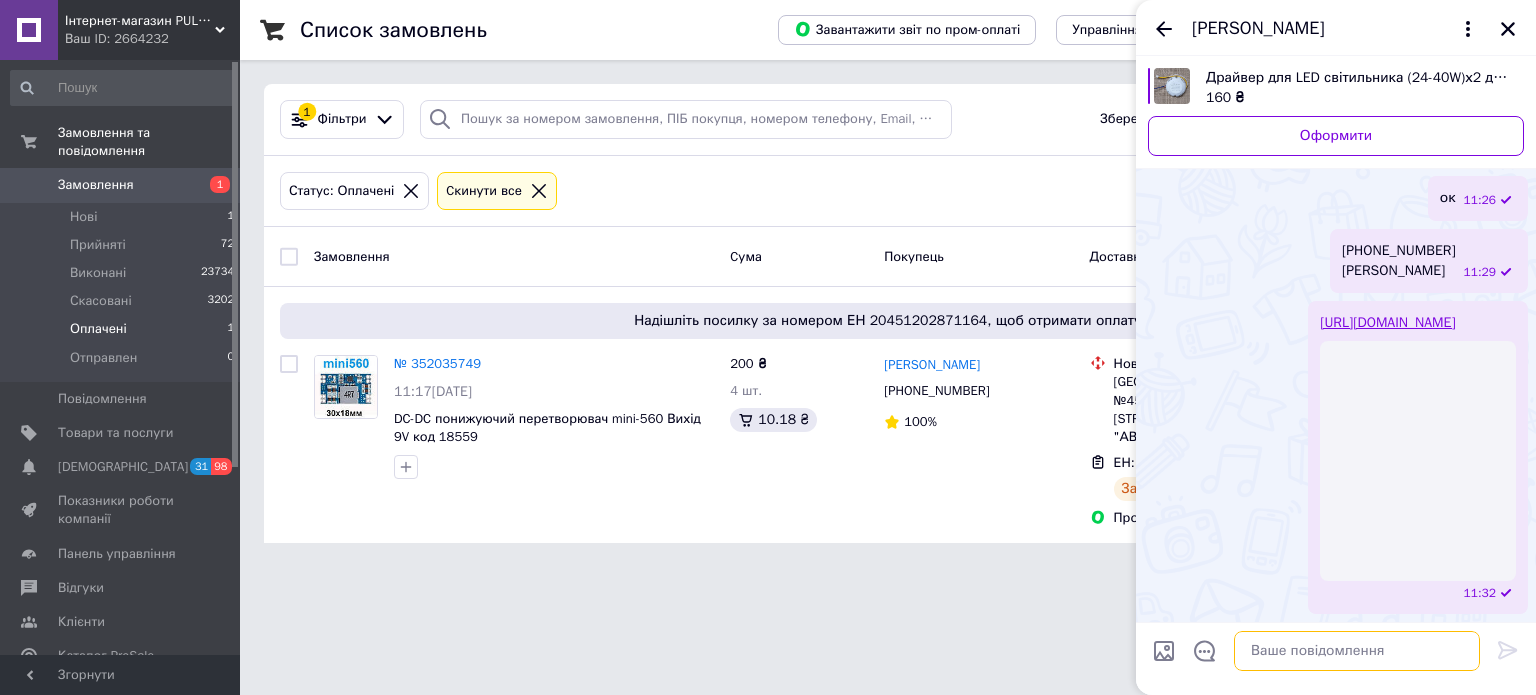 scroll, scrollTop: 833, scrollLeft: 0, axis: vertical 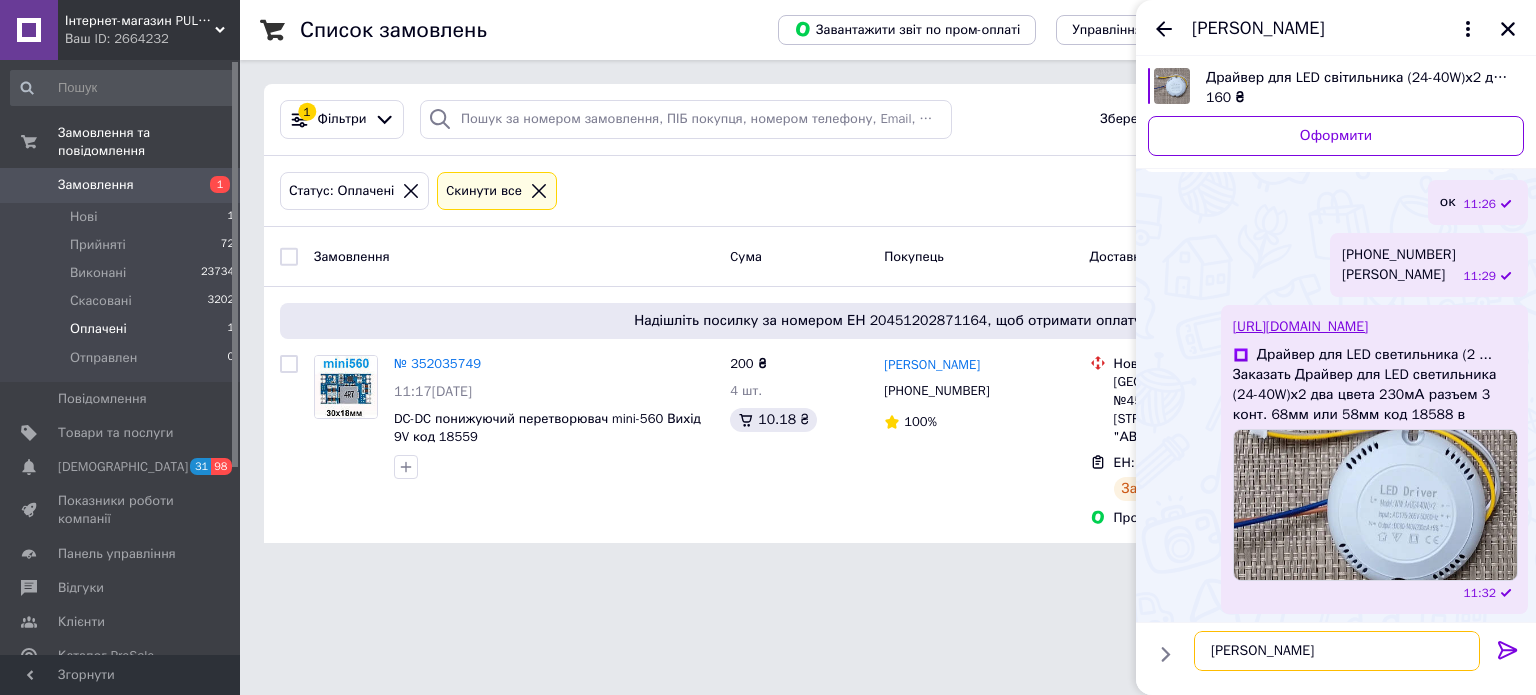 type on "Т" 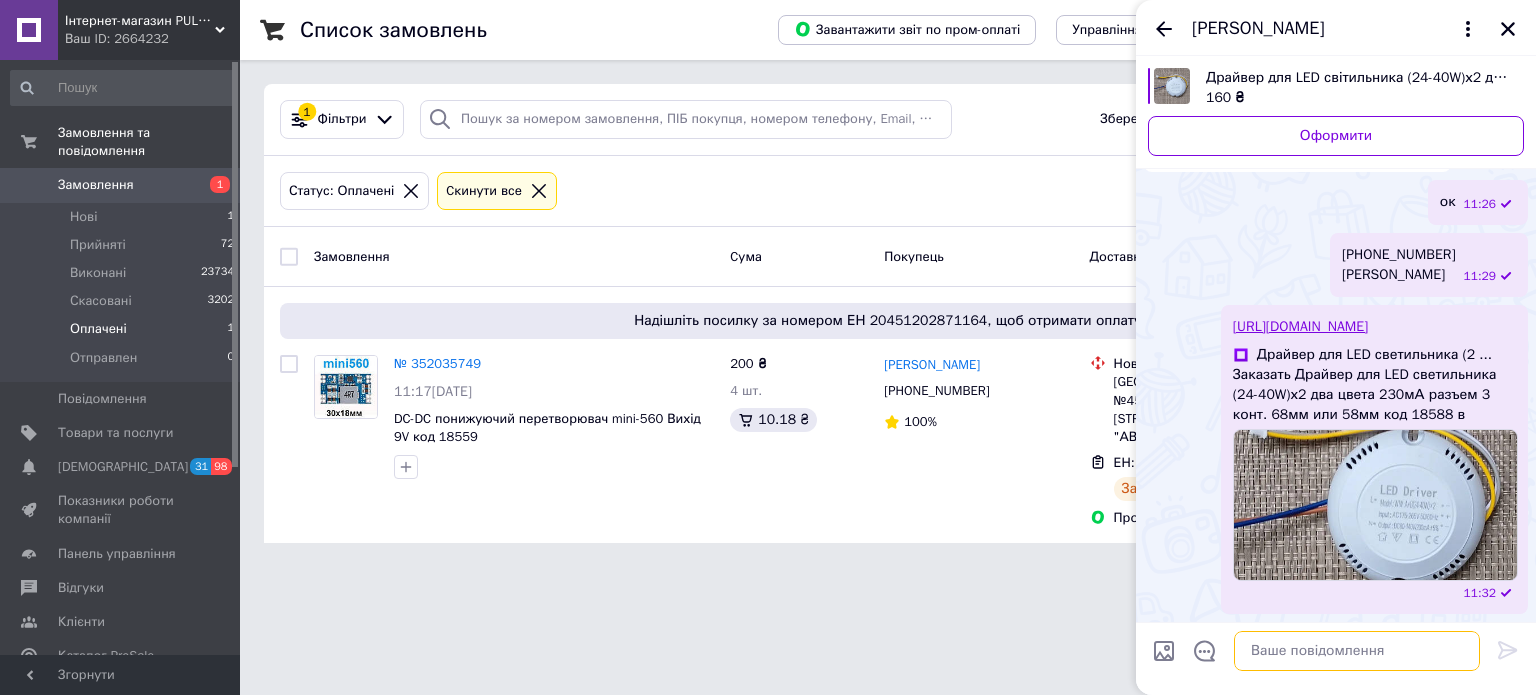 paste on "Правильно?" 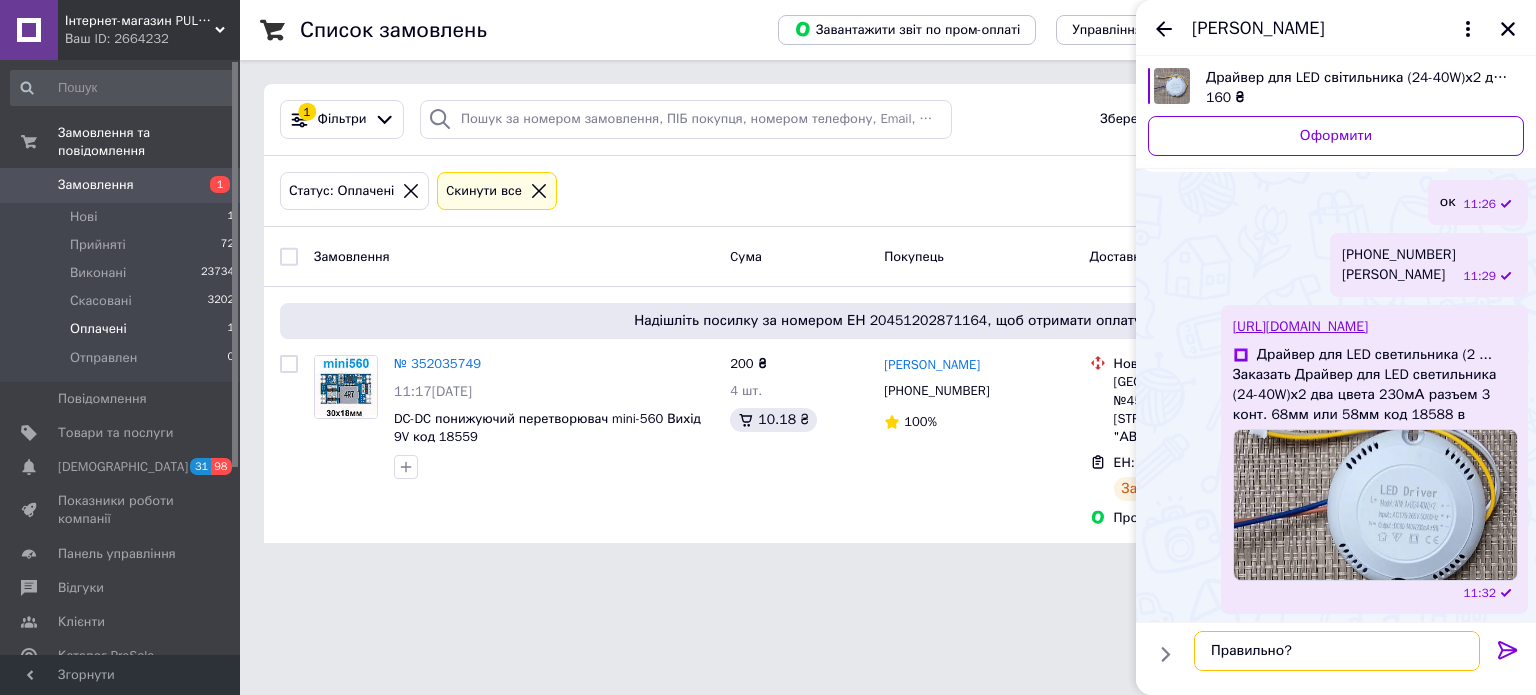 type 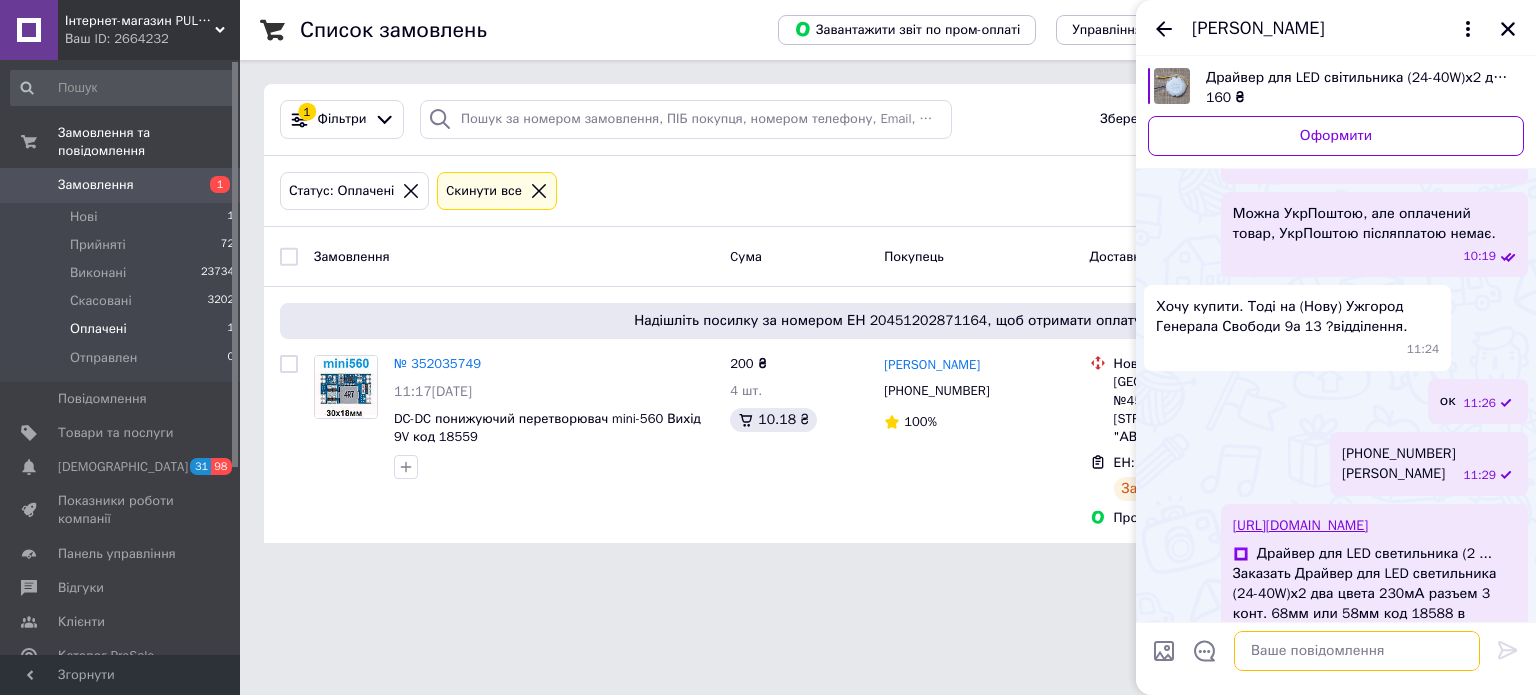 scroll, scrollTop: 587, scrollLeft: 0, axis: vertical 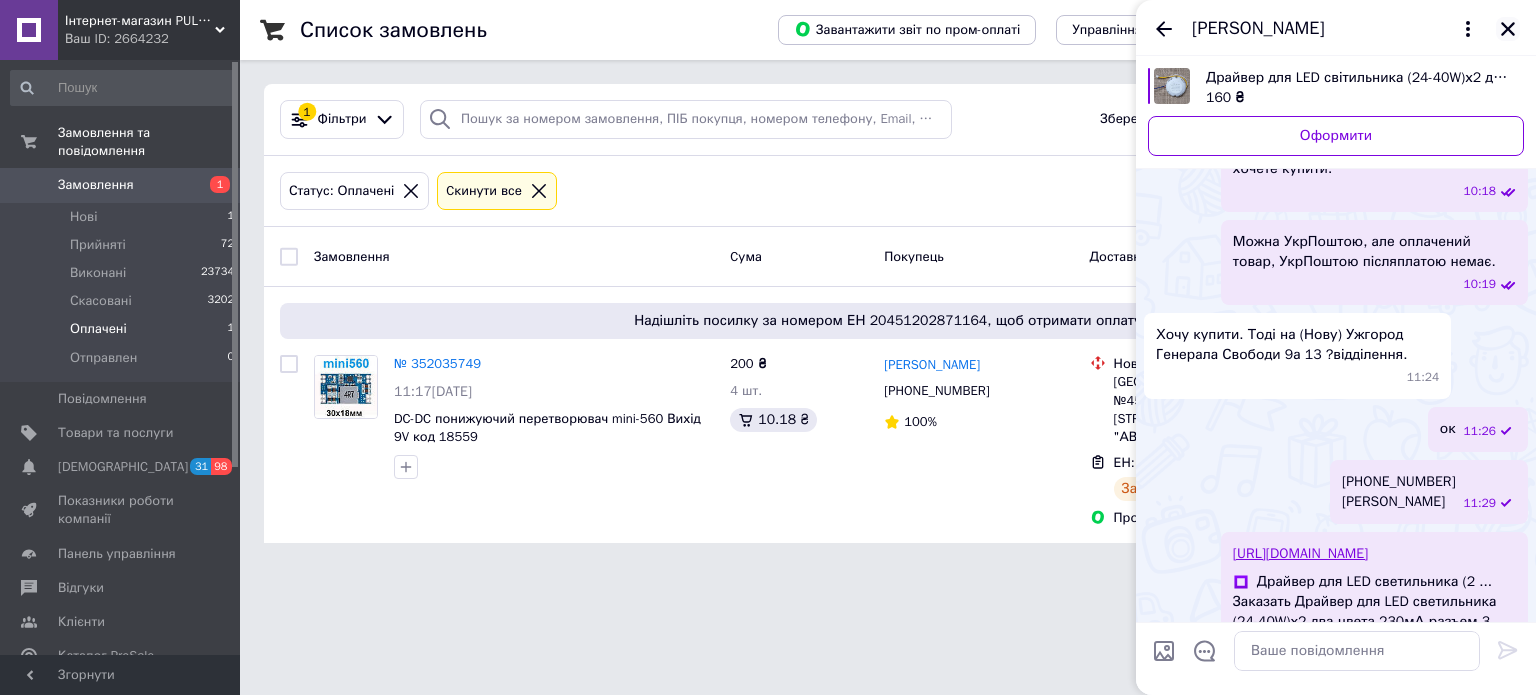 click 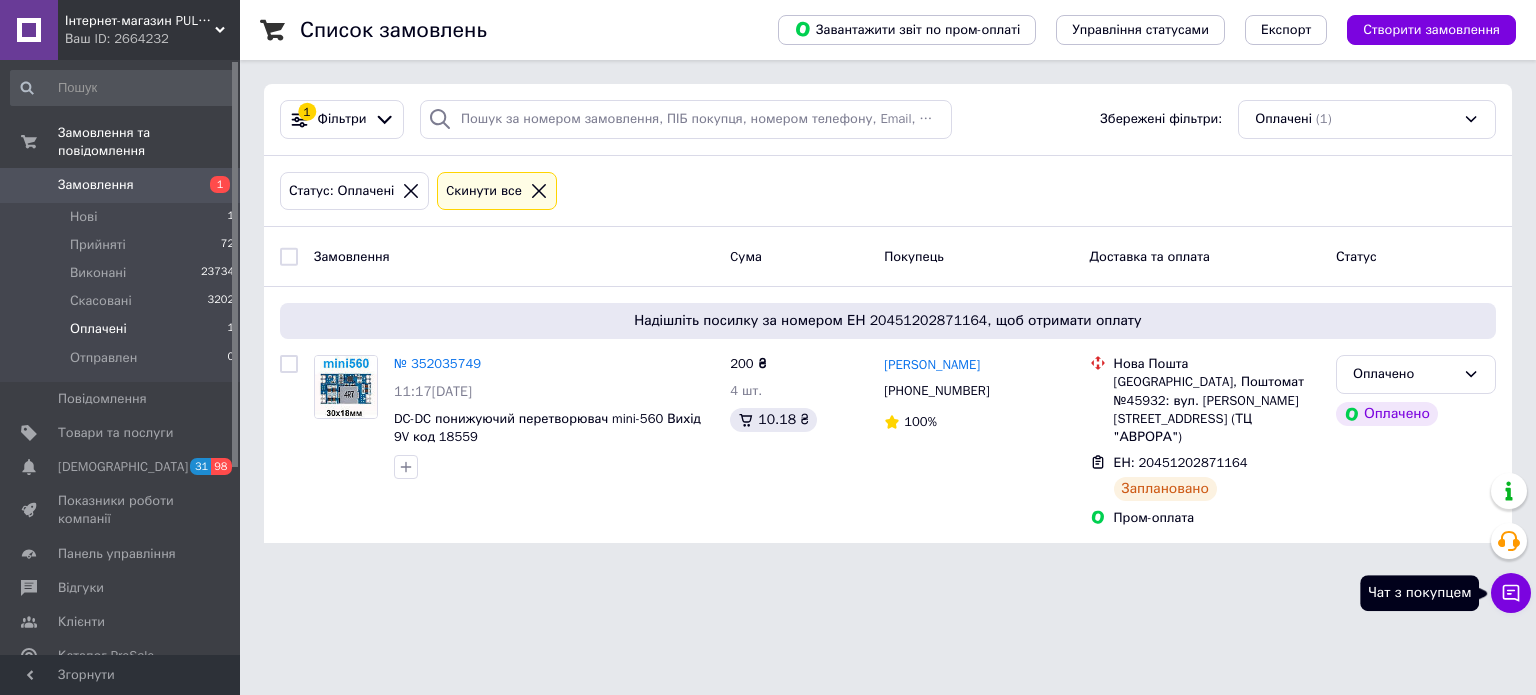 click 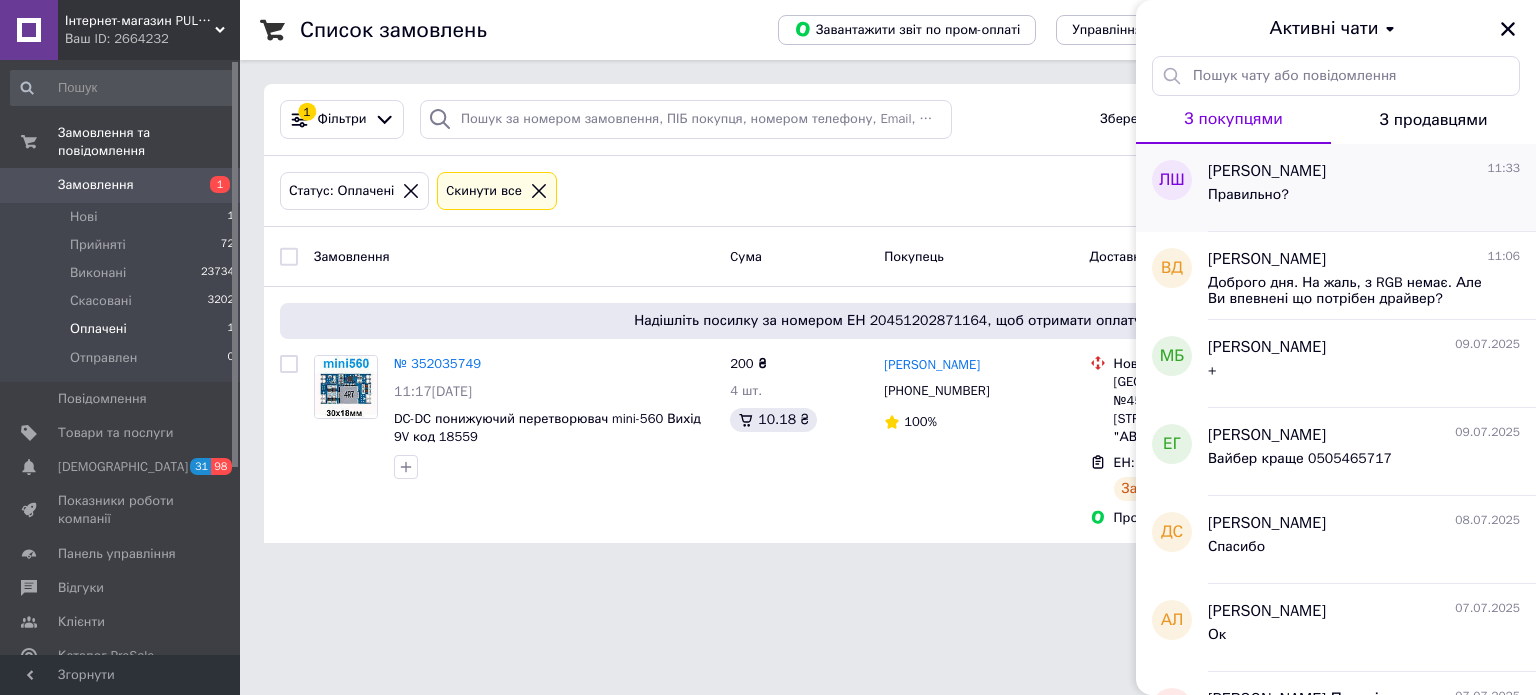 click on "Правильно?" at bounding box center [1364, 199] 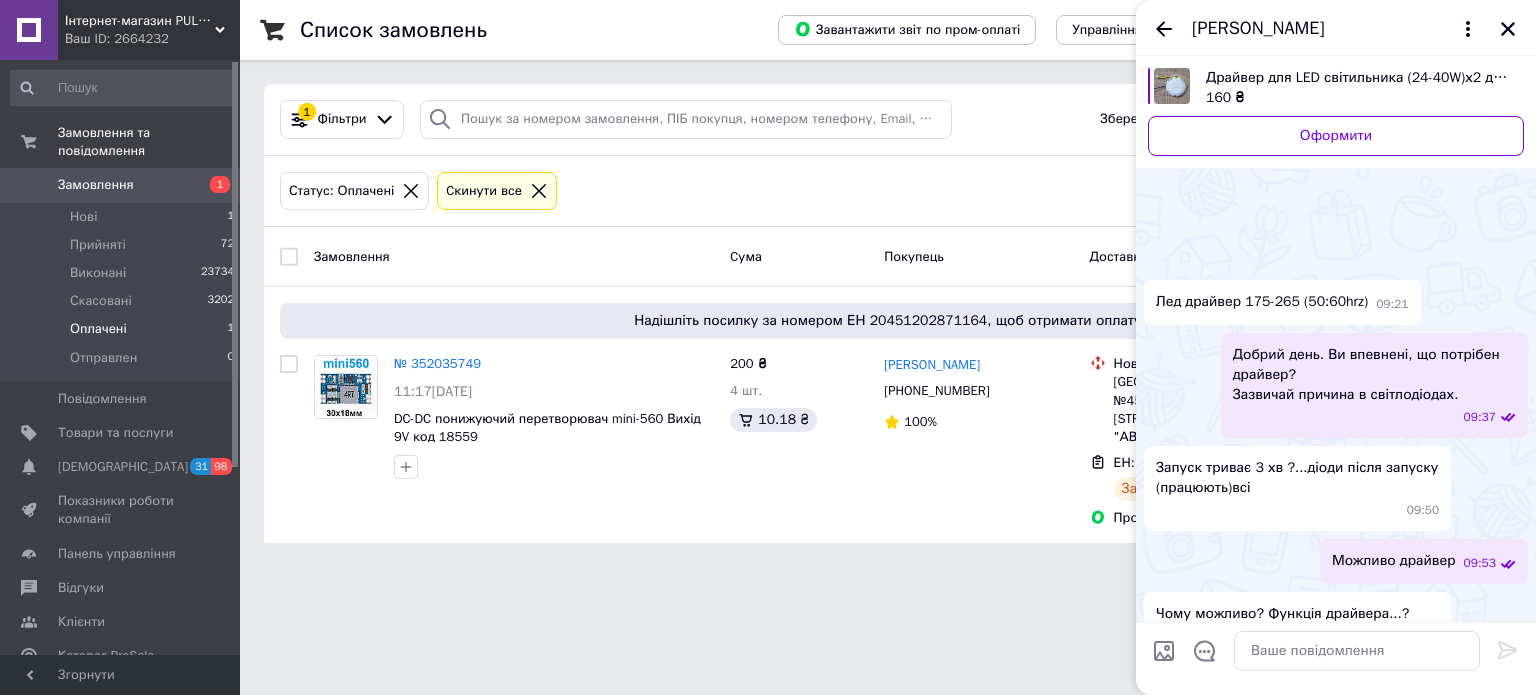 scroll, scrollTop: 938, scrollLeft: 0, axis: vertical 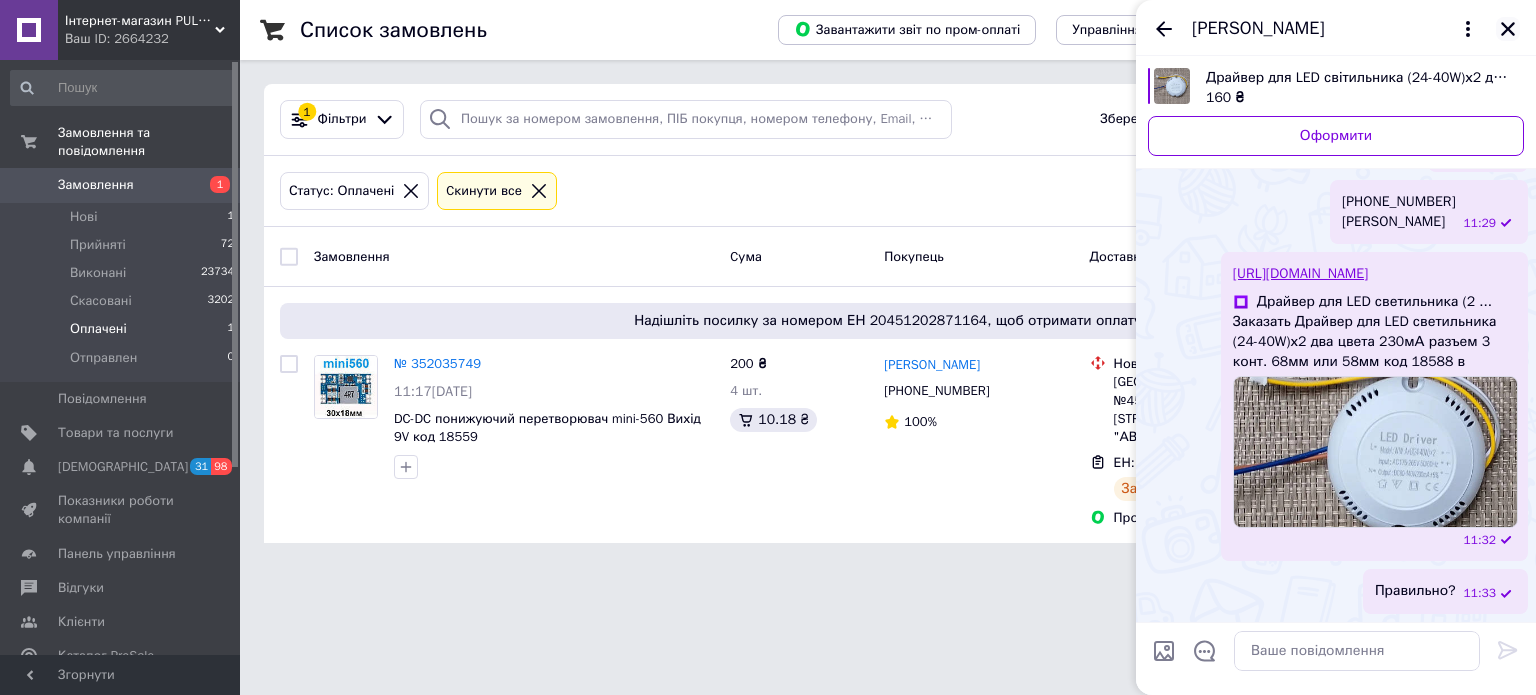 click 